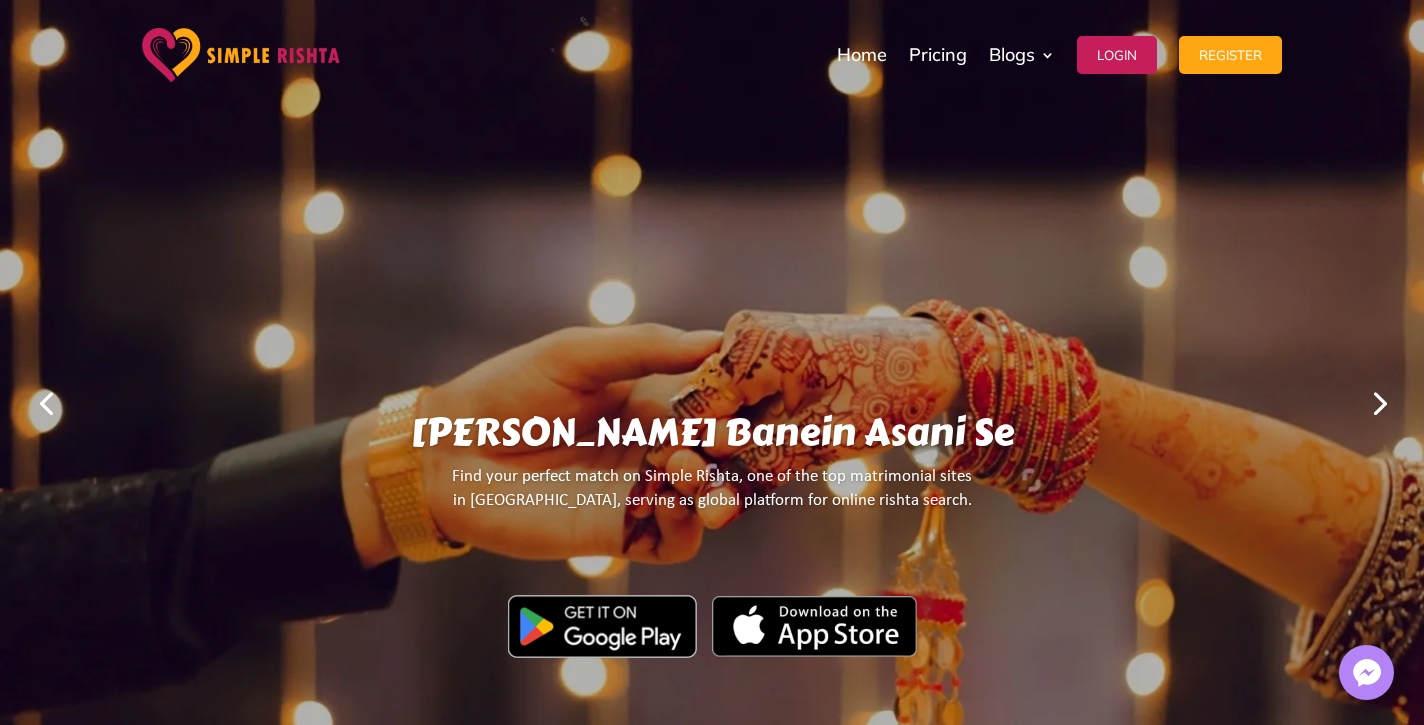 scroll, scrollTop: 0, scrollLeft: 0, axis: both 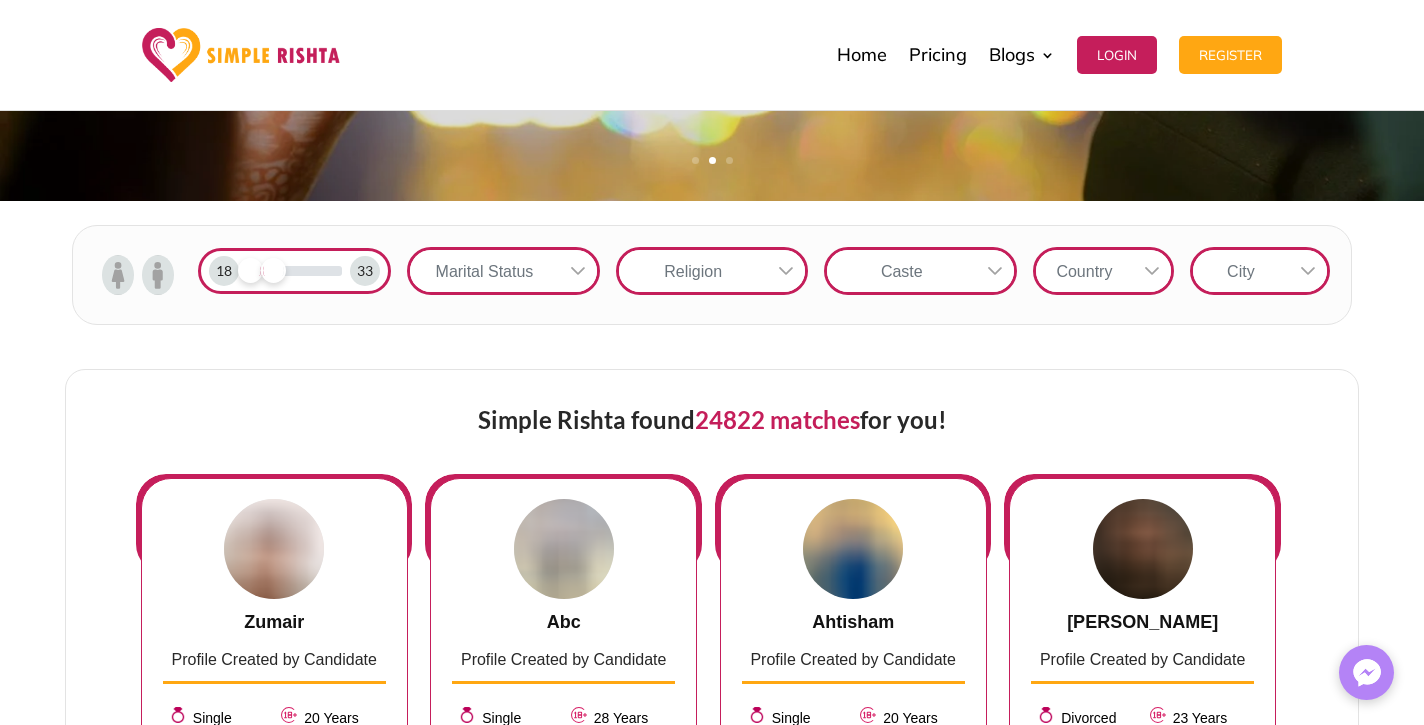drag, startPoint x: 346, startPoint y: 272, endPoint x: 271, endPoint y: 284, distance: 75.95393 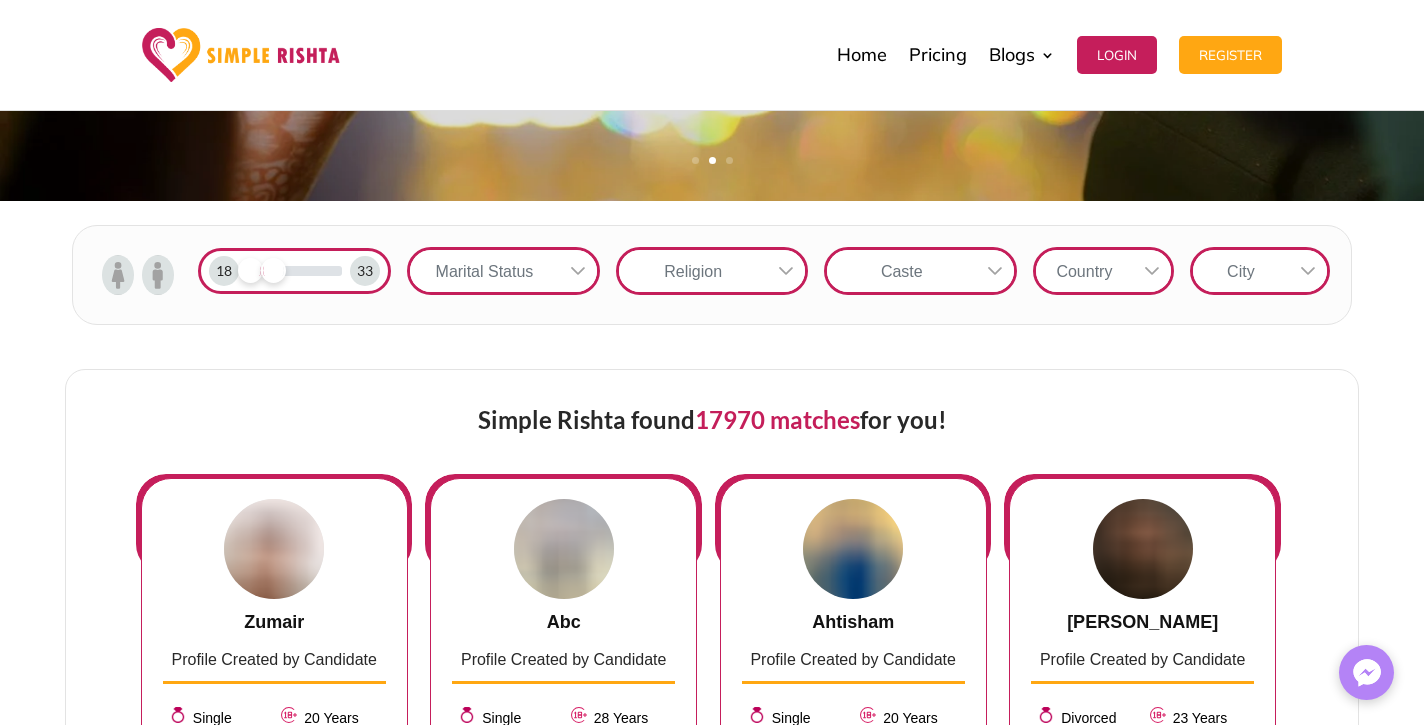 click on "Marital Status" at bounding box center [484, 271] 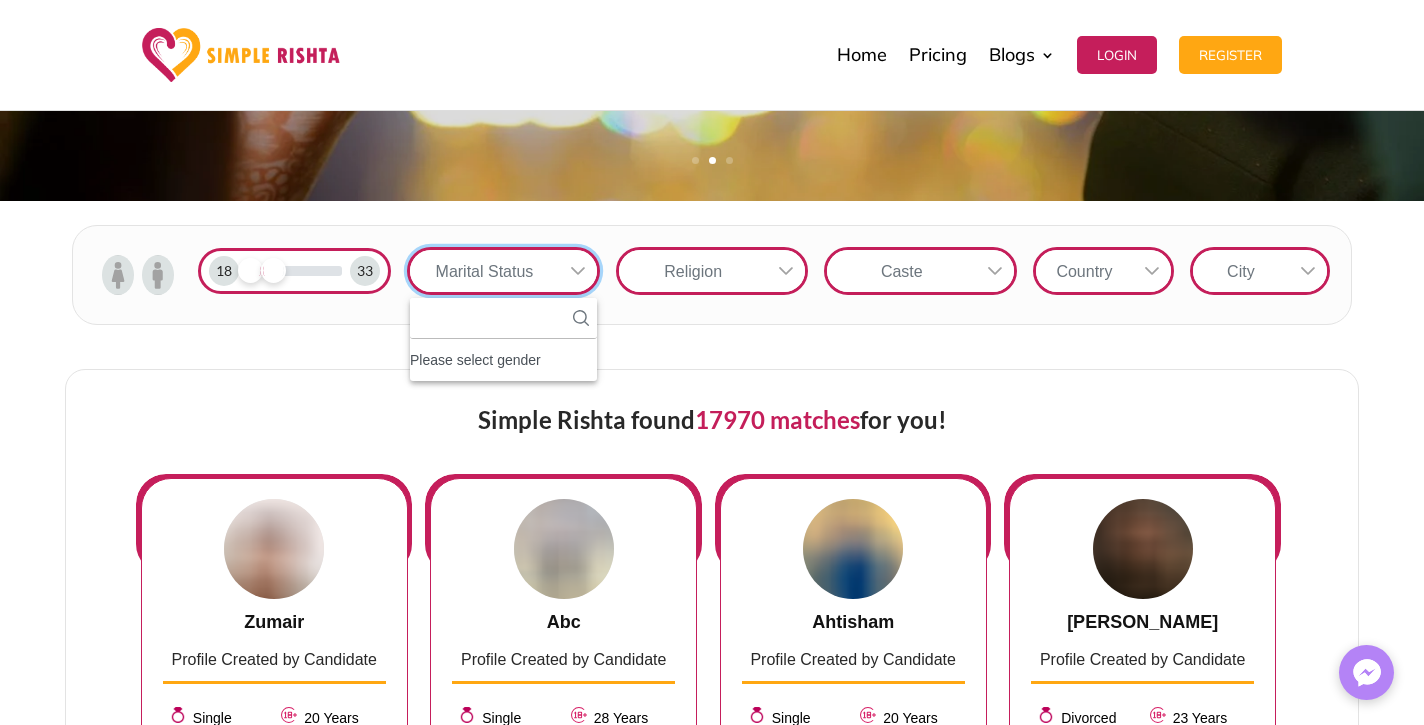 scroll, scrollTop: 21, scrollLeft: 2, axis: both 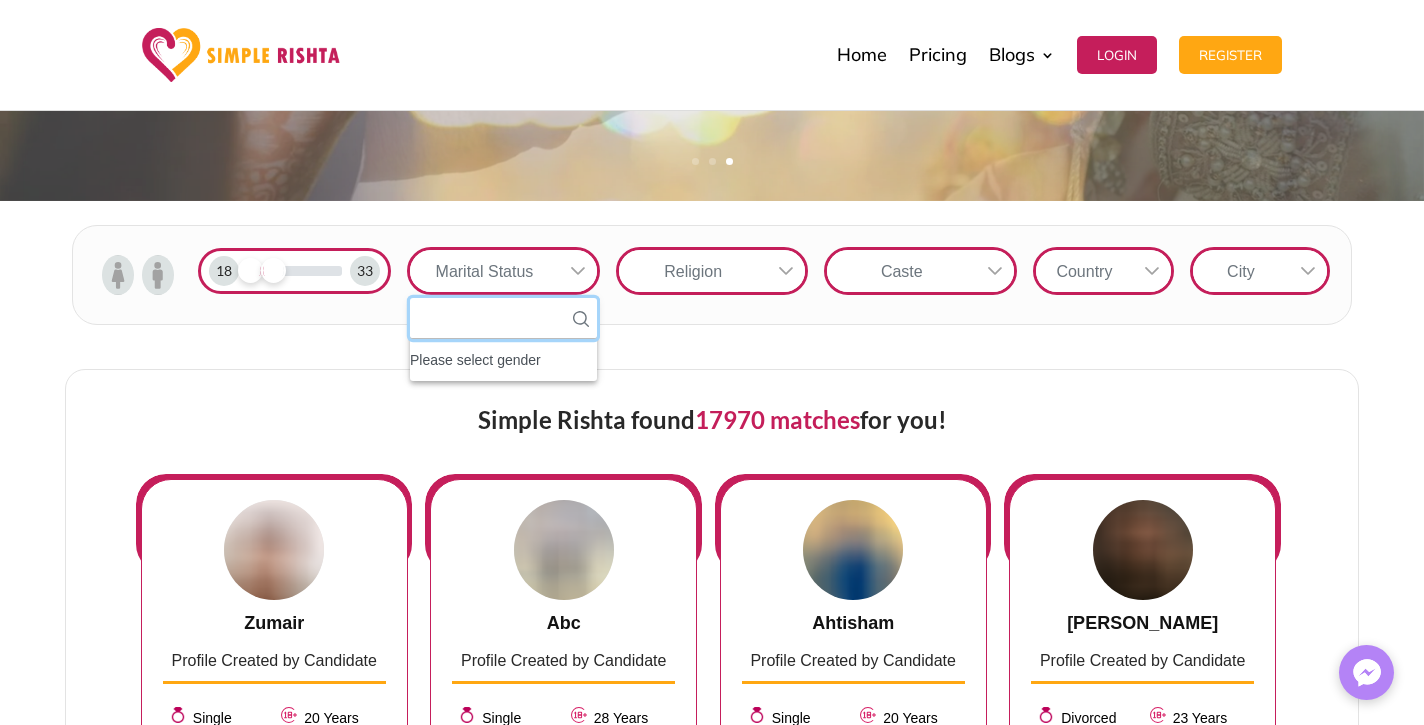 click at bounding box center [503, 318] 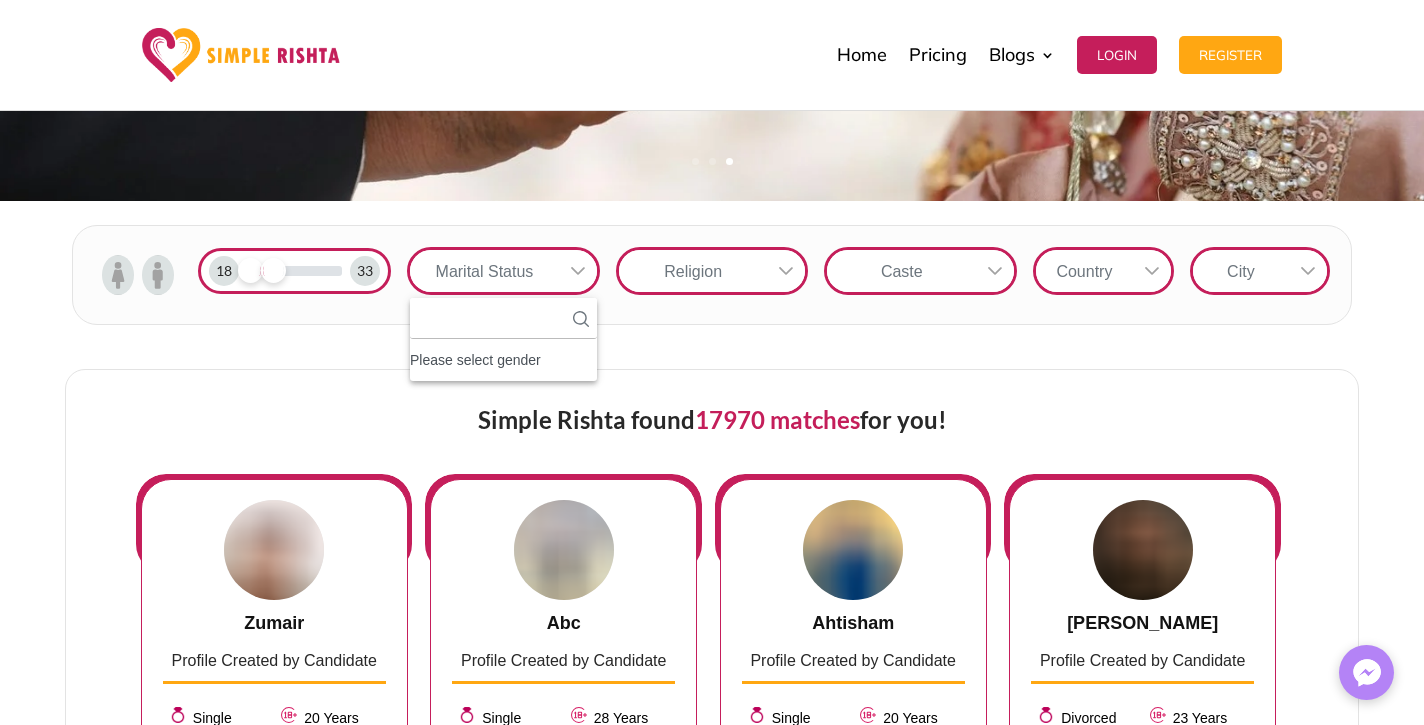 click at bounding box center [118, 275] 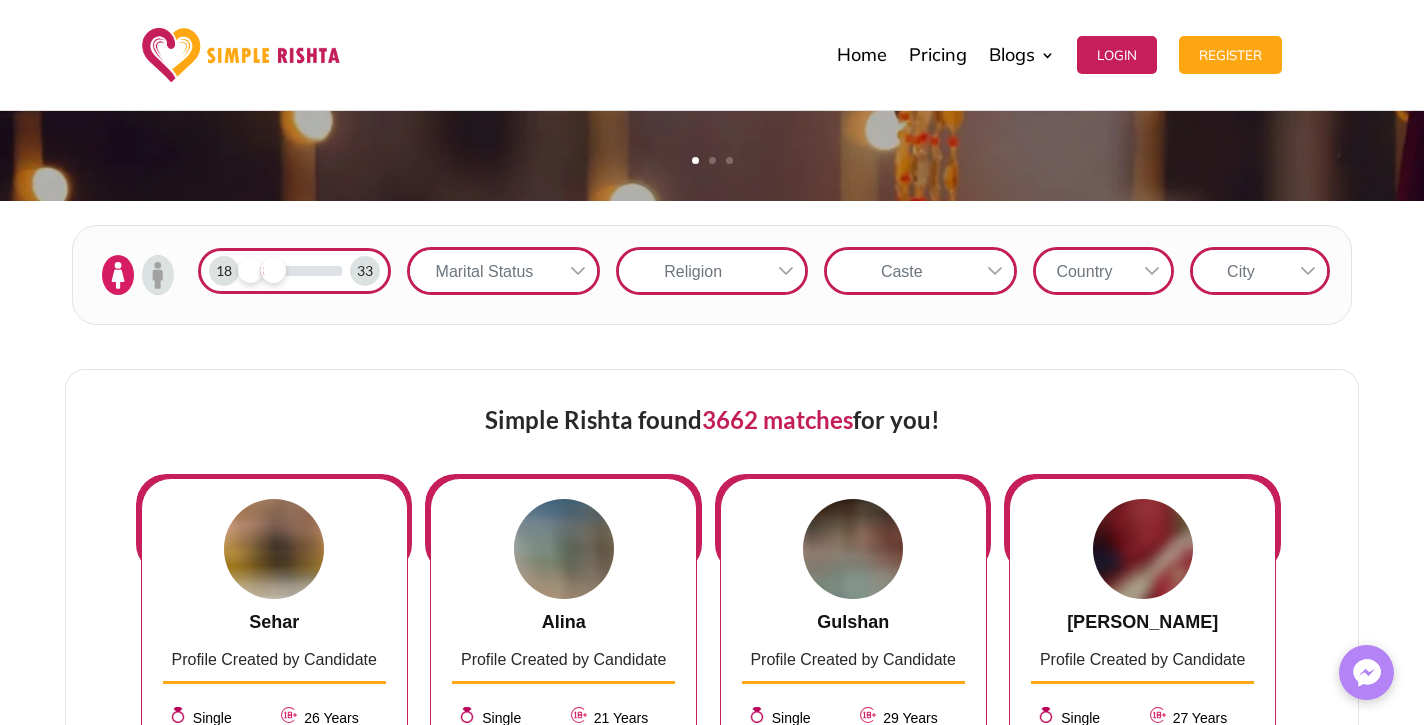 click on "Marital Status" at bounding box center [484, 271] 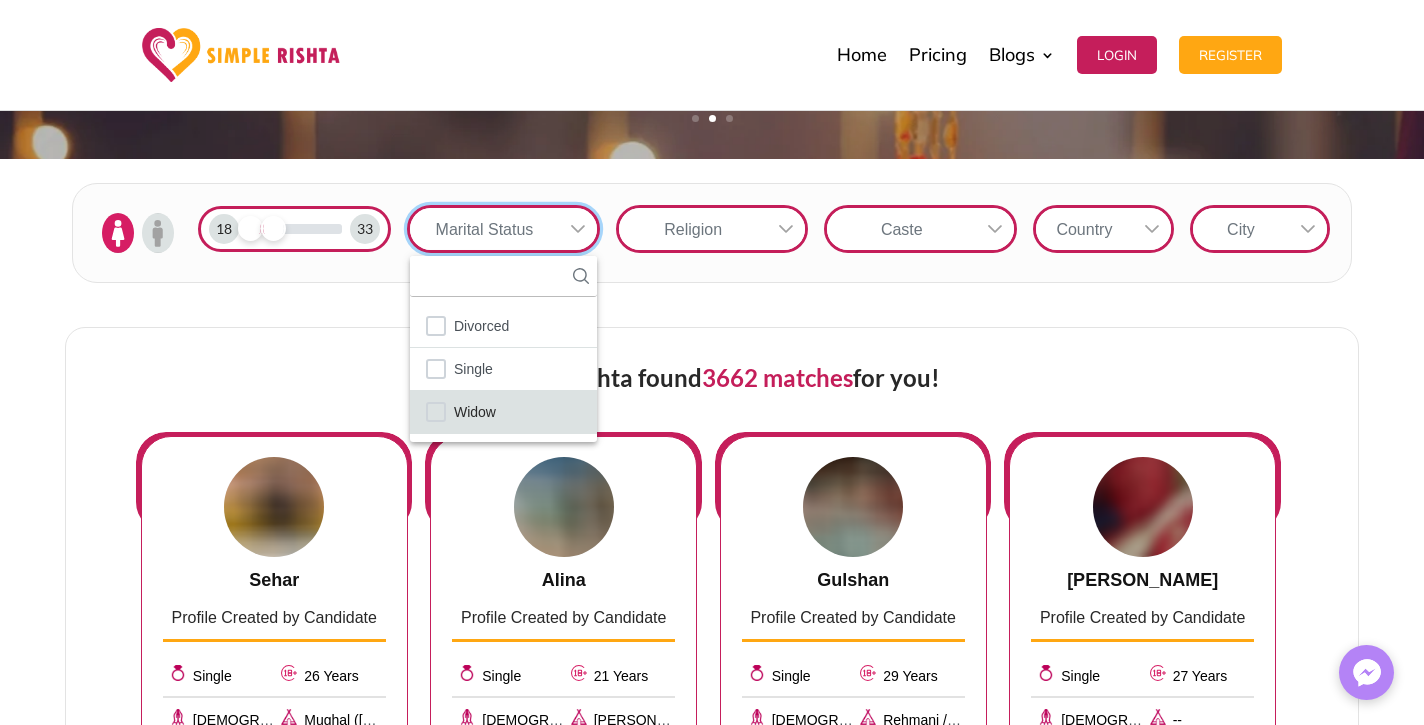 scroll, scrollTop: 649, scrollLeft: 0, axis: vertical 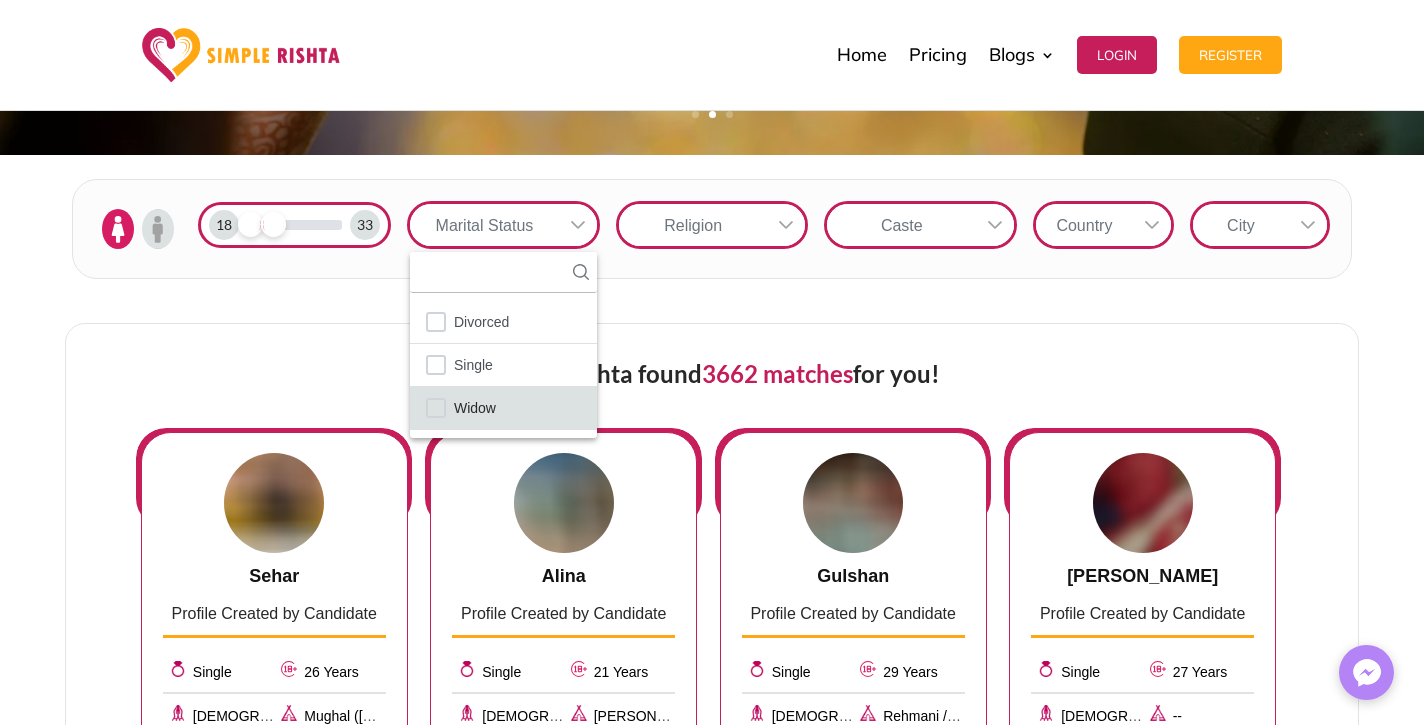click on "Widow" 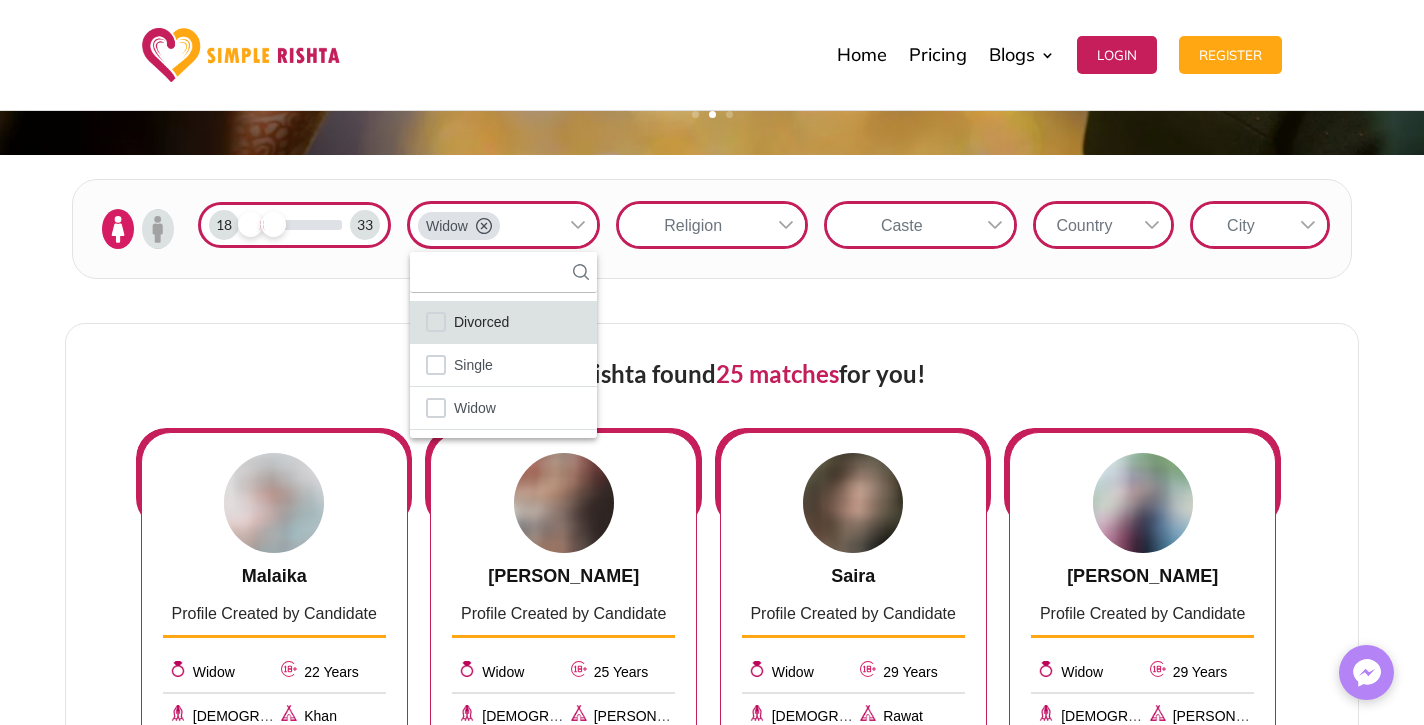 click on "Divorced" 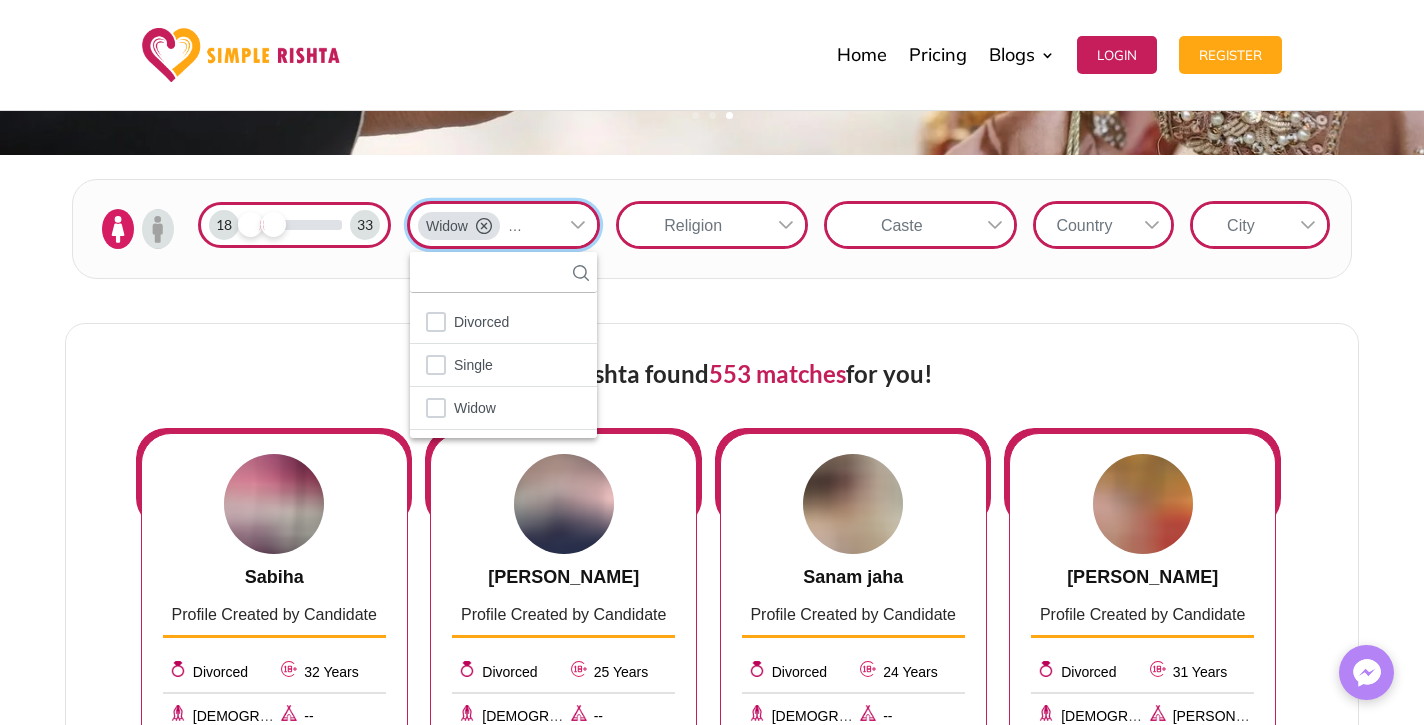 click on "Religion" at bounding box center [693, 225] 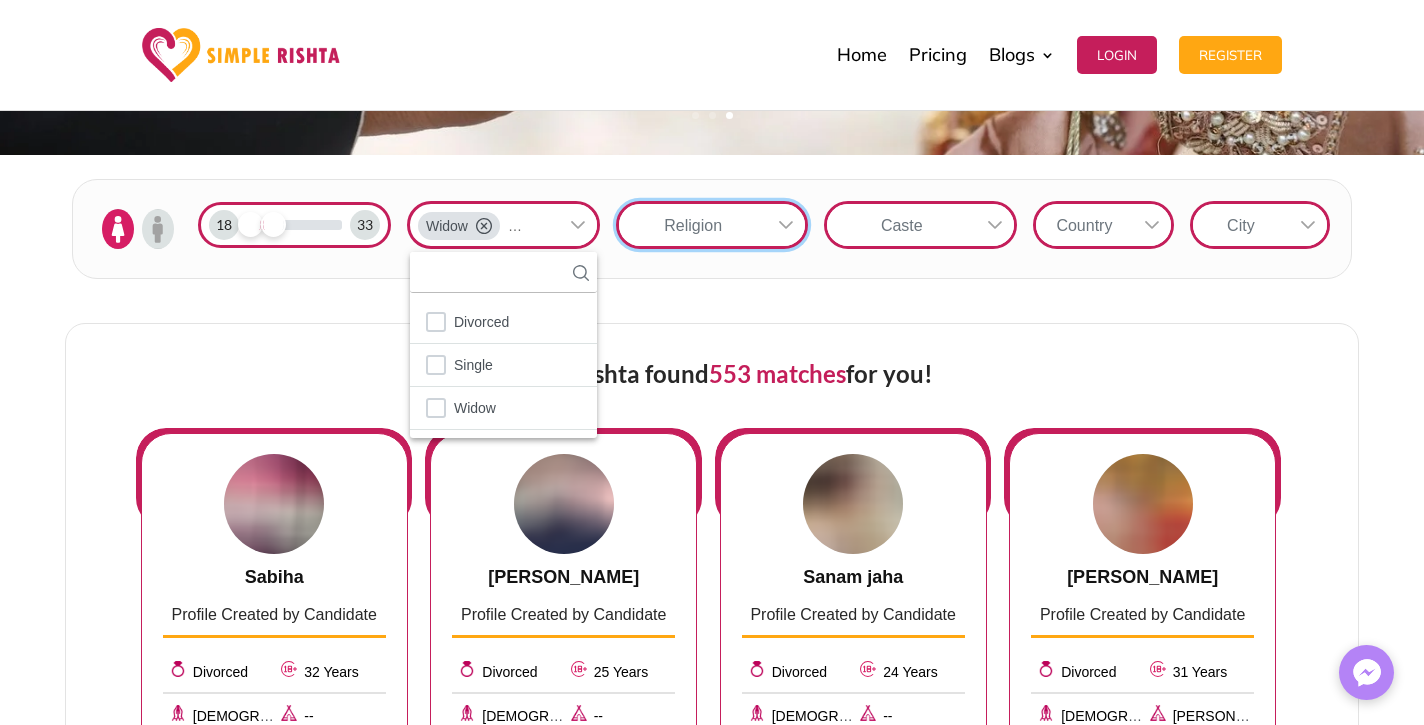 scroll, scrollTop: 21, scrollLeft: 2, axis: both 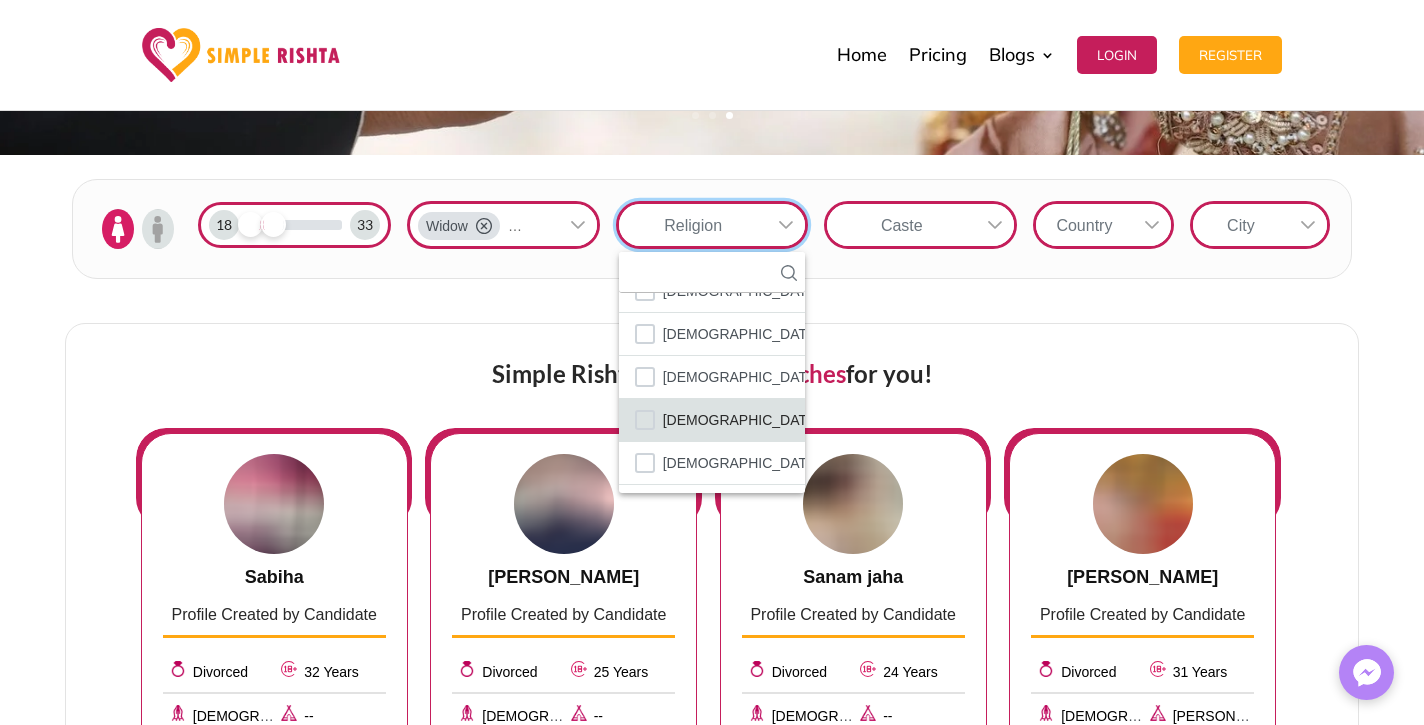 click on "[DEMOGRAPHIC_DATA]" 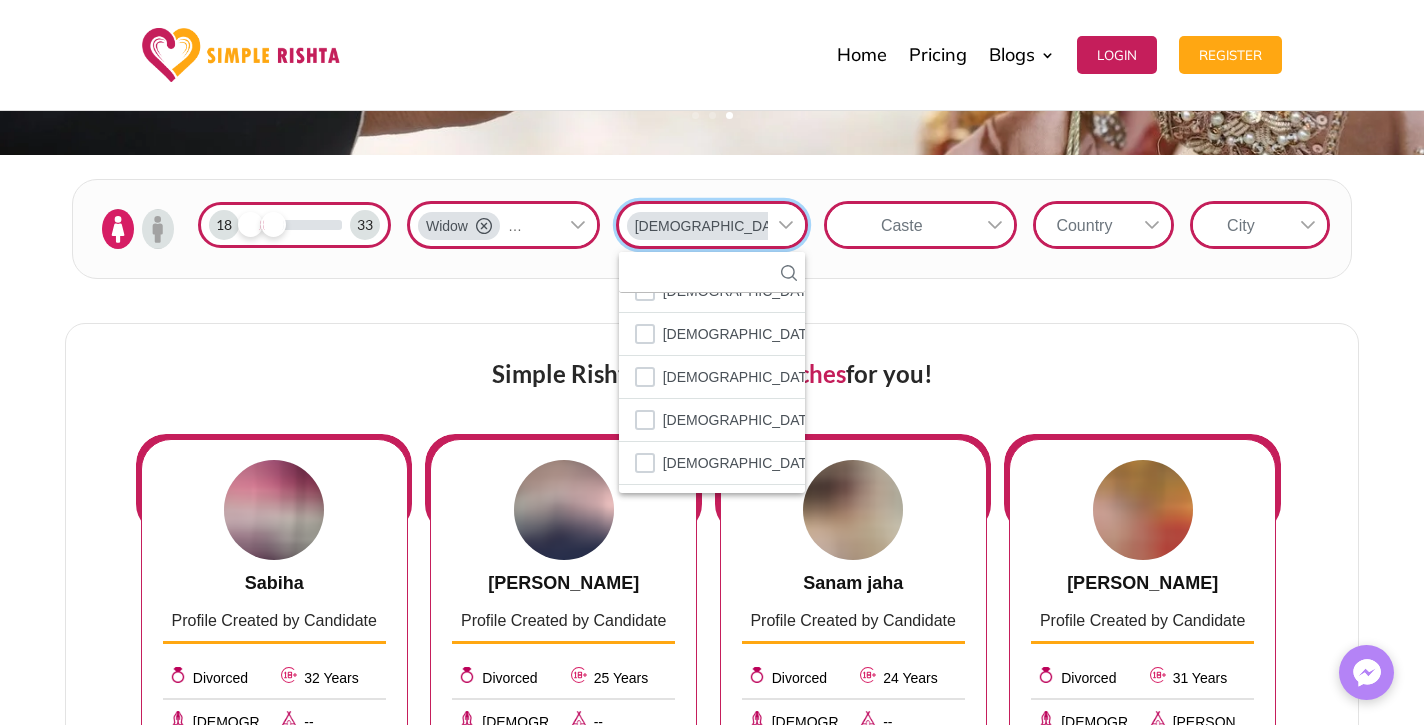 scroll, scrollTop: 94, scrollLeft: 0, axis: vertical 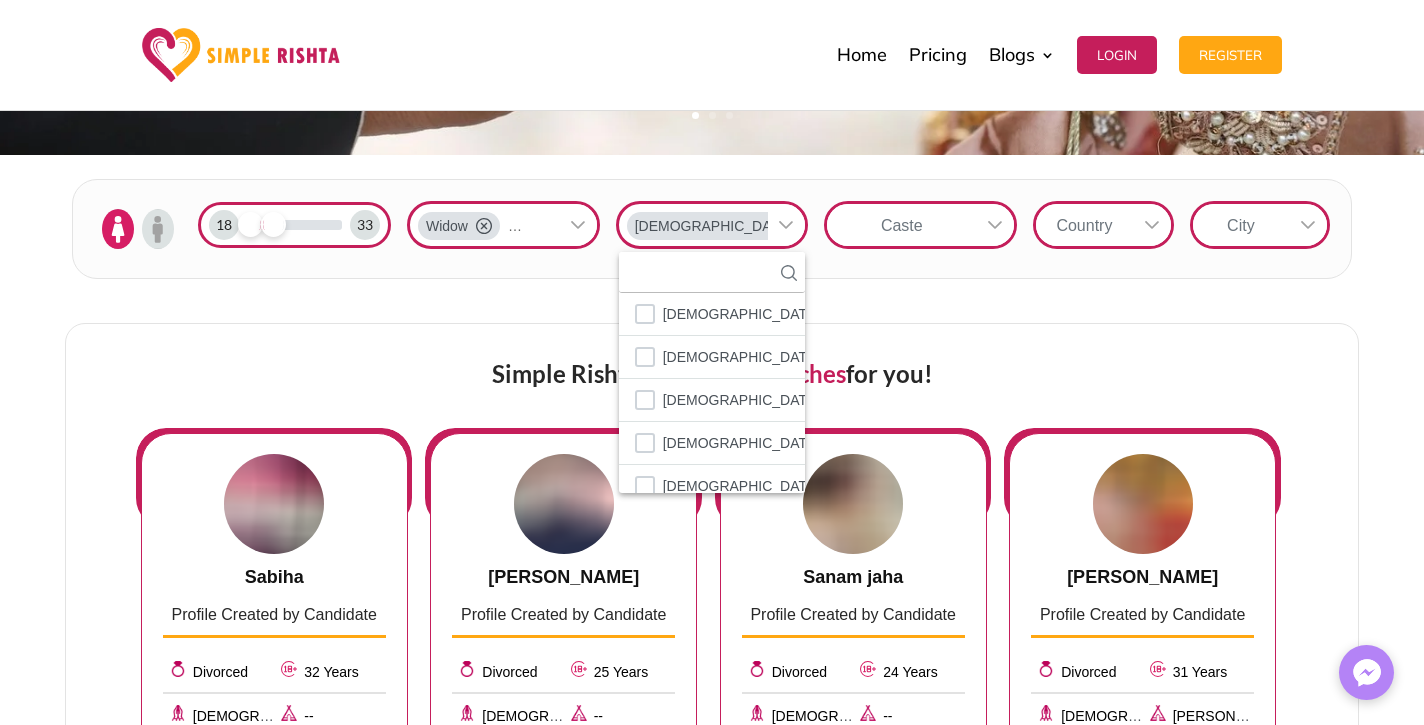 click on "Caste" at bounding box center (901, 225) 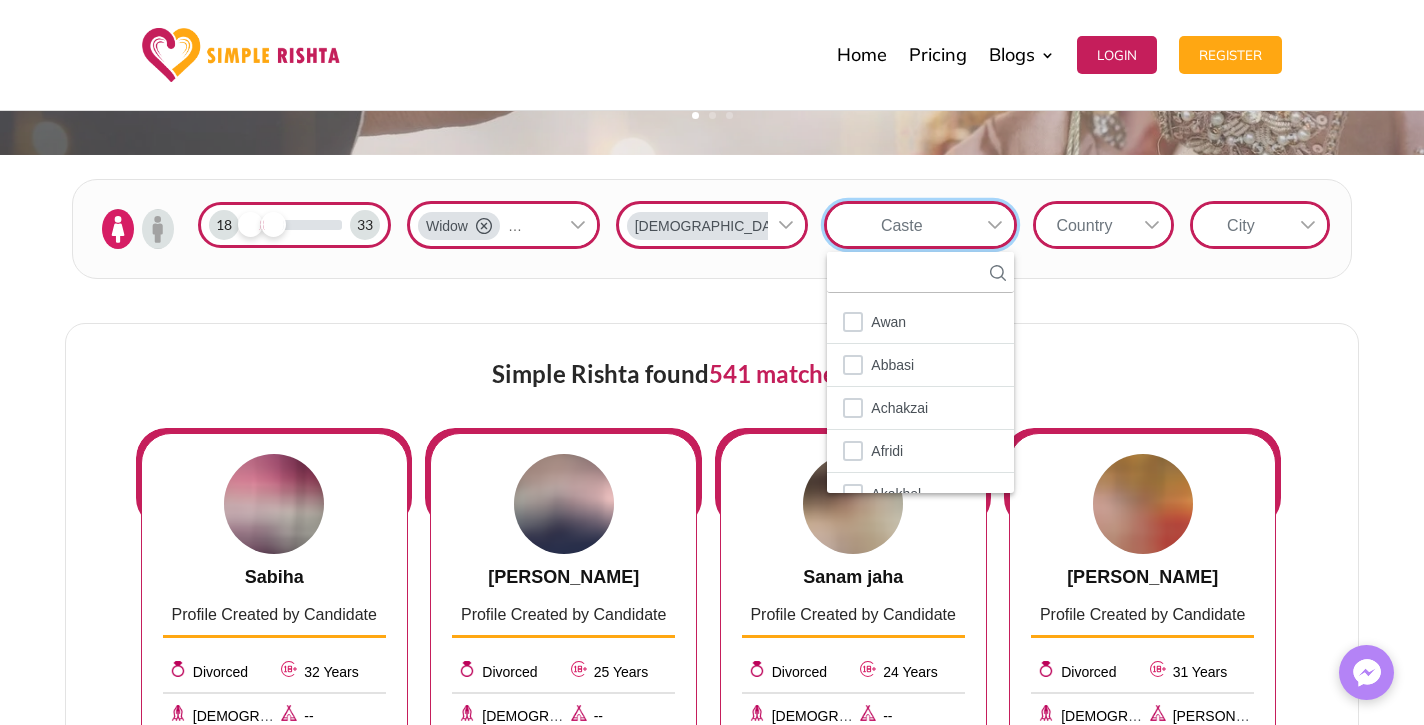 scroll, scrollTop: 21, scrollLeft: 3, axis: both 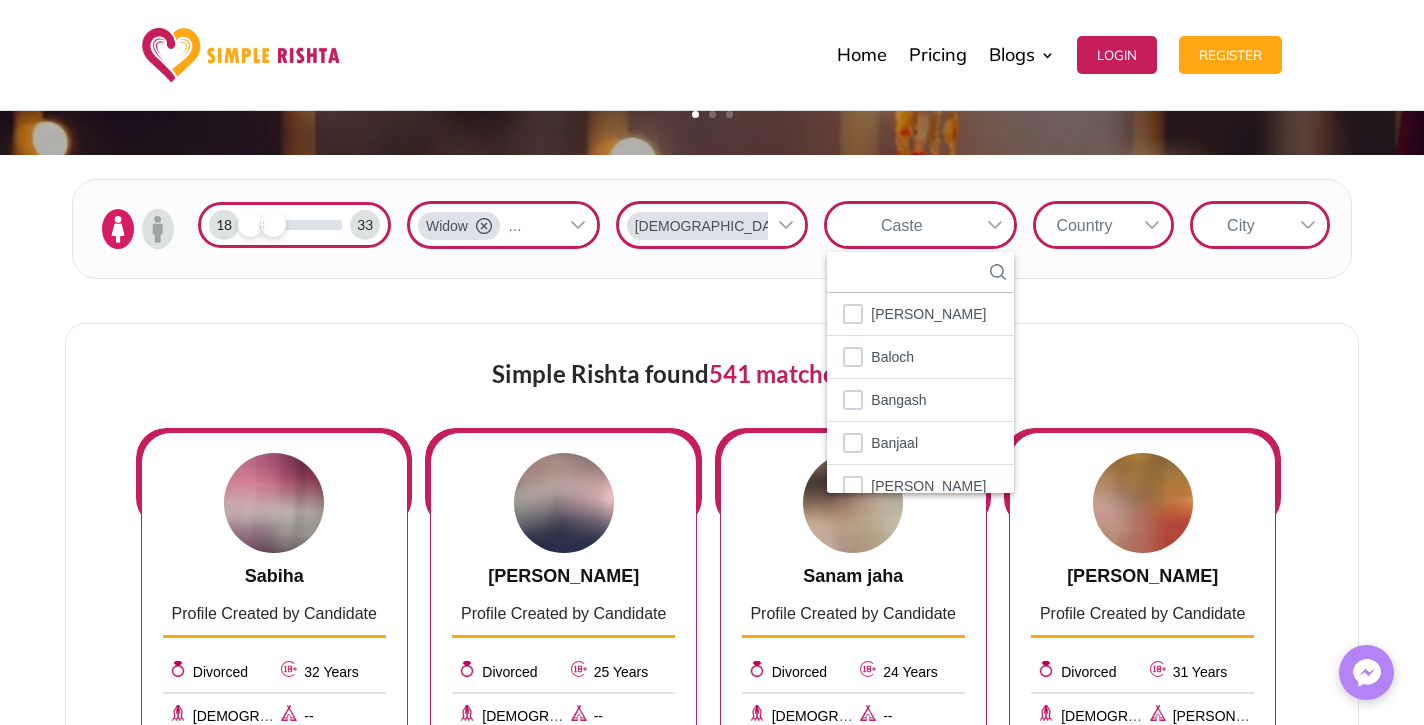 click on "Country" at bounding box center (1103, 225) 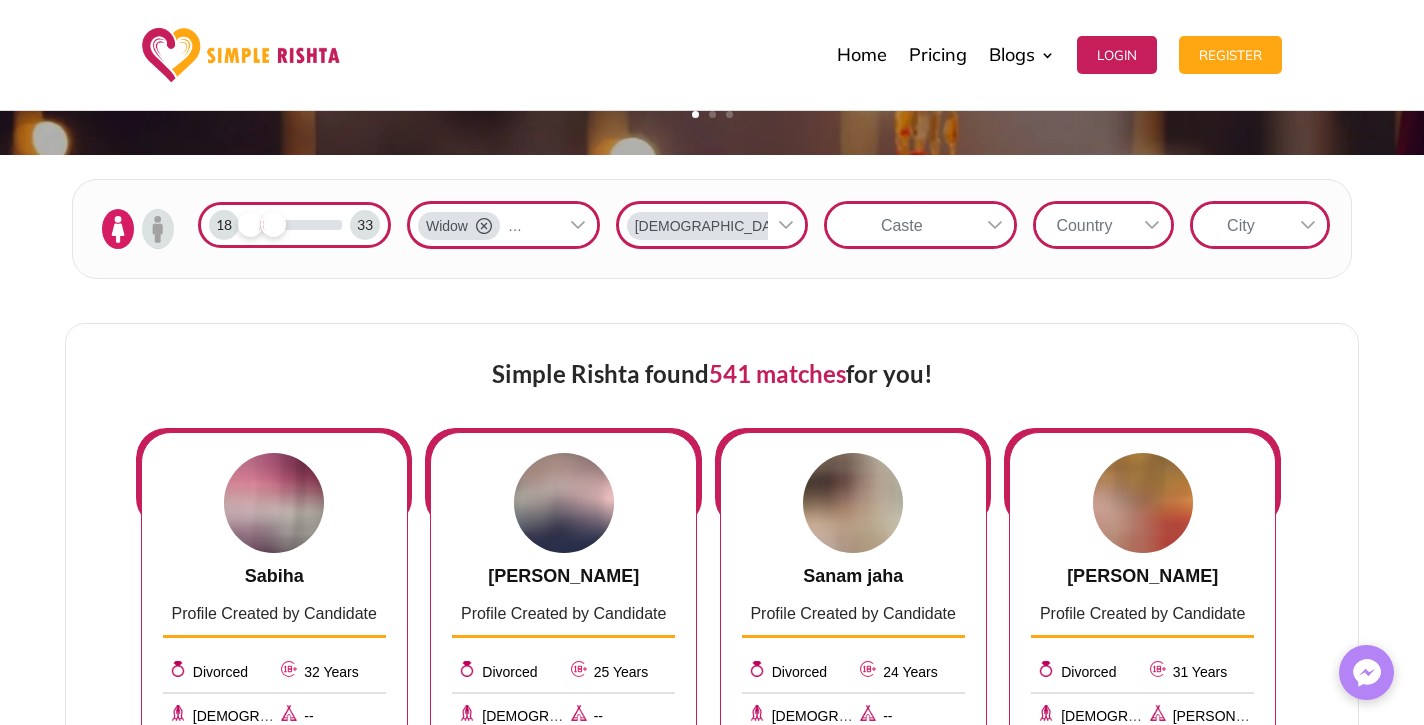 click on "Country" at bounding box center (1084, 225) 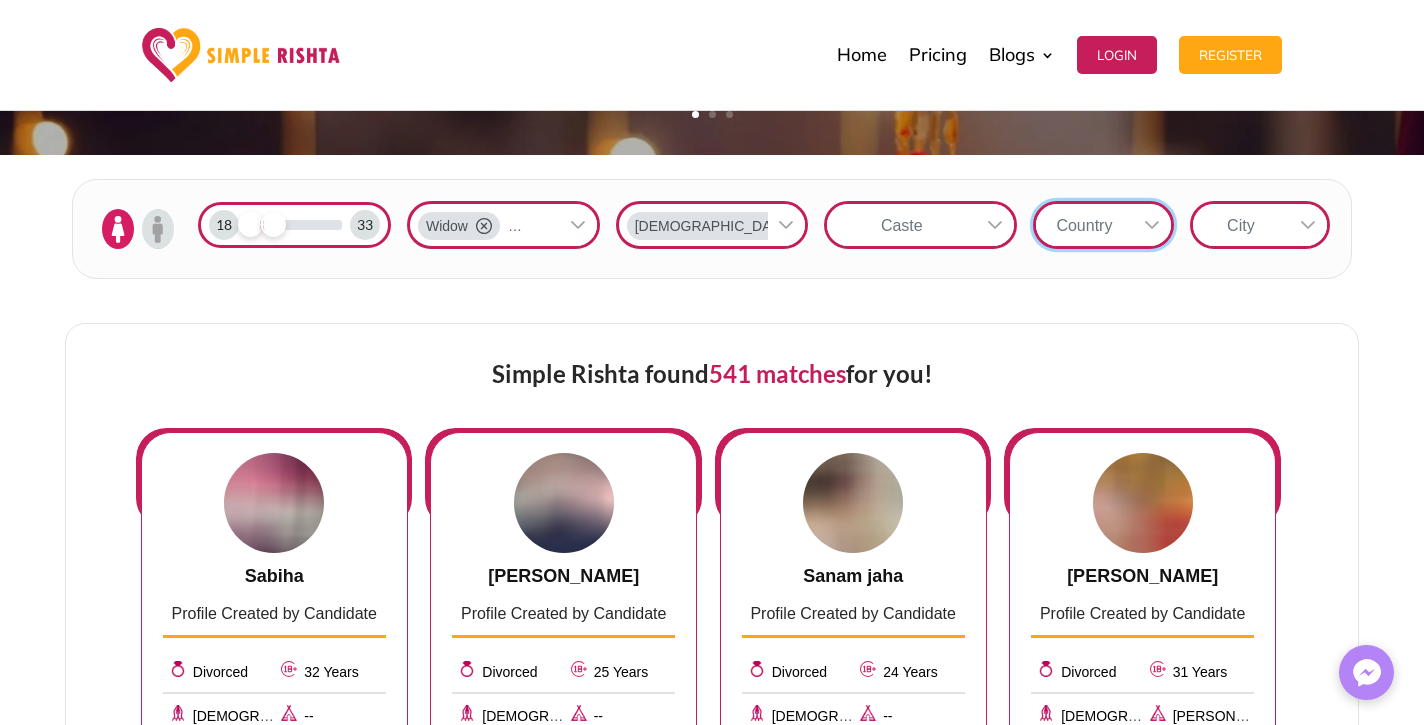 scroll, scrollTop: 21, scrollLeft: 3, axis: both 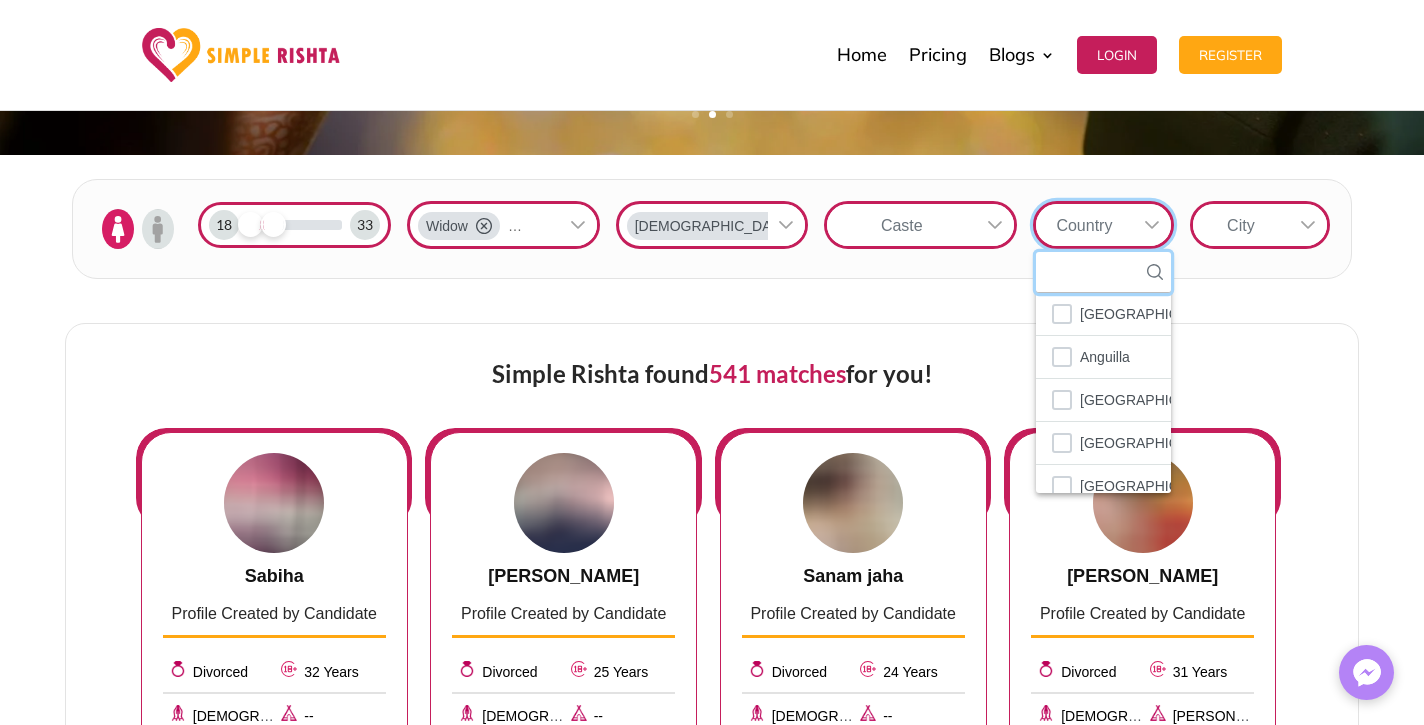 click at bounding box center [1103, 272] 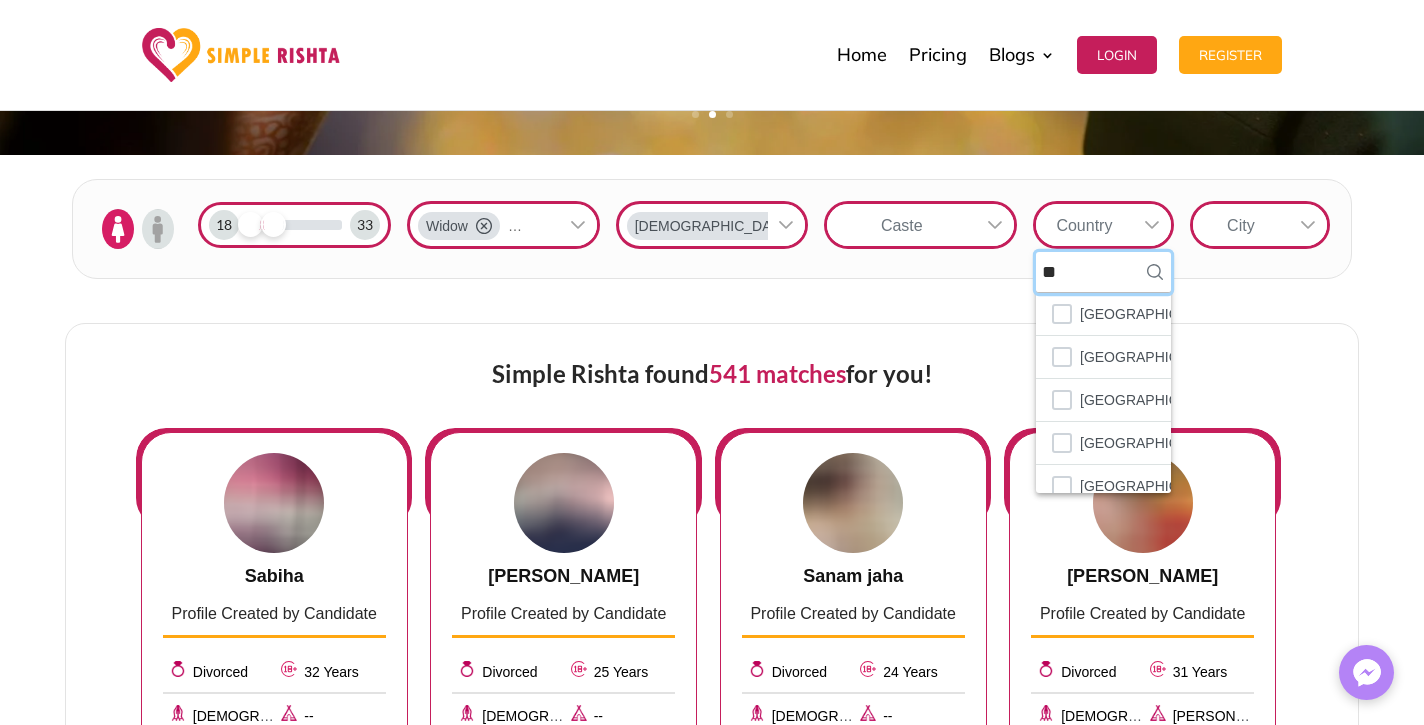 scroll, scrollTop: 0, scrollLeft: 0, axis: both 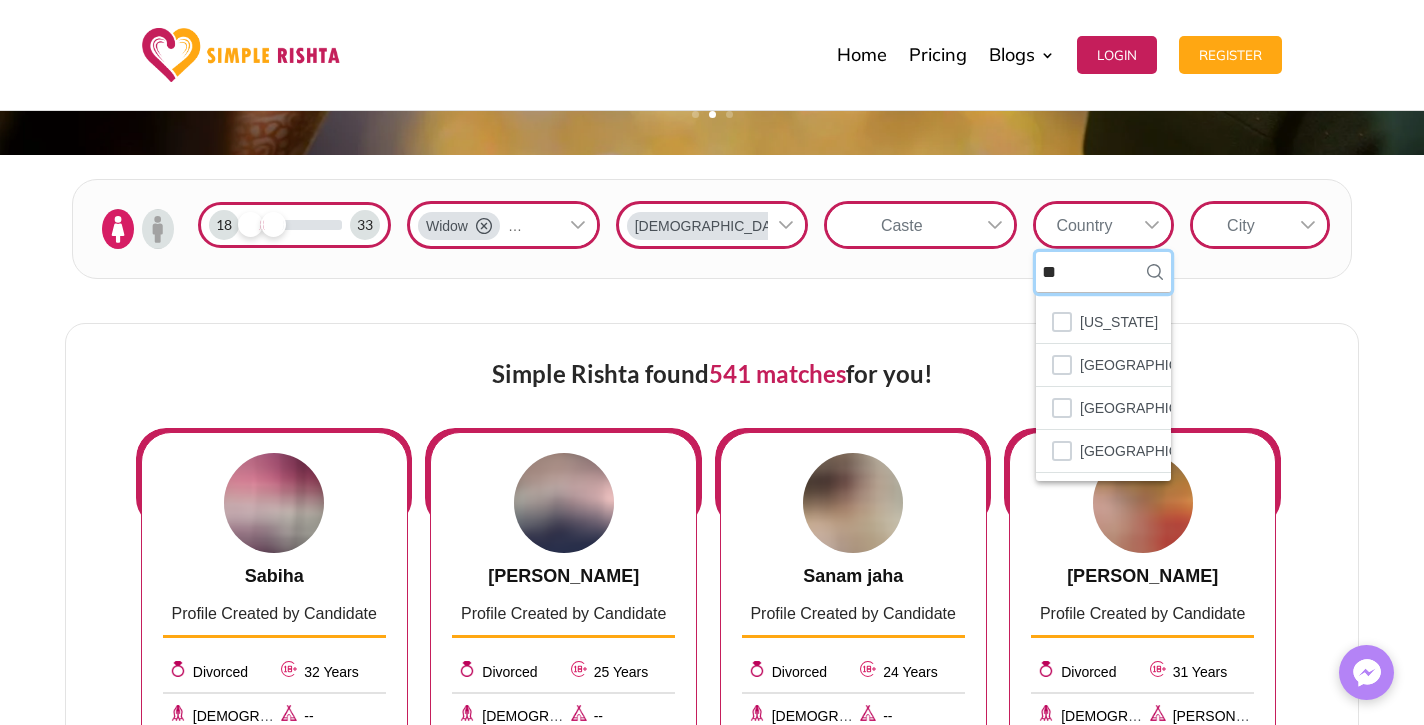 type on "*" 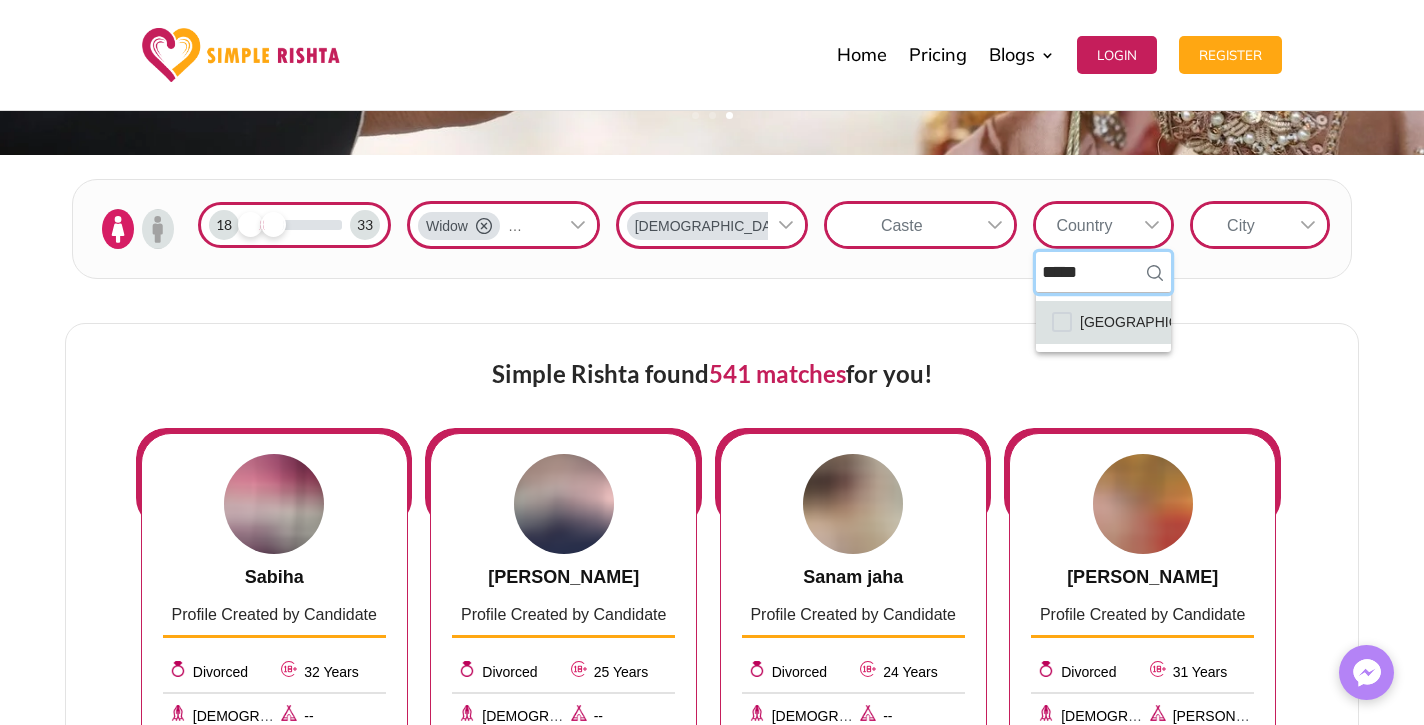 type on "*****" 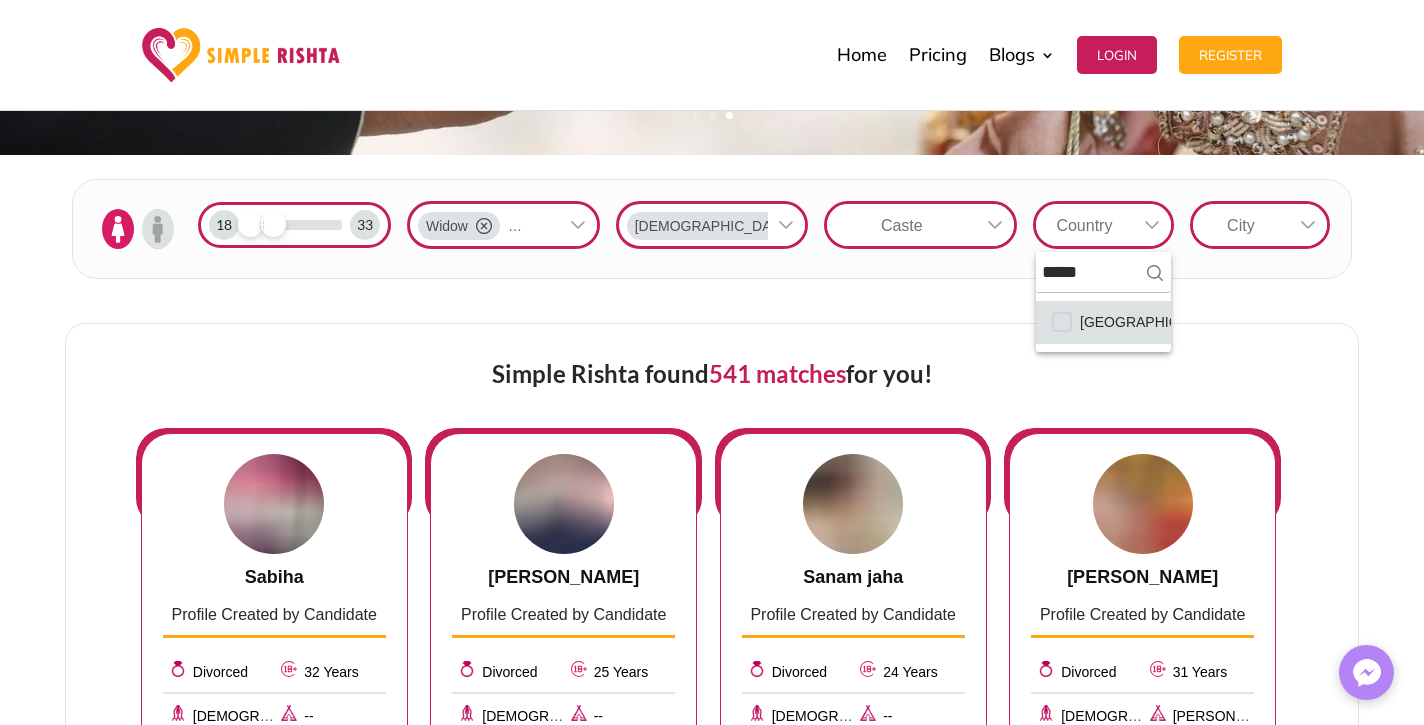 click on "[GEOGRAPHIC_DATA]" 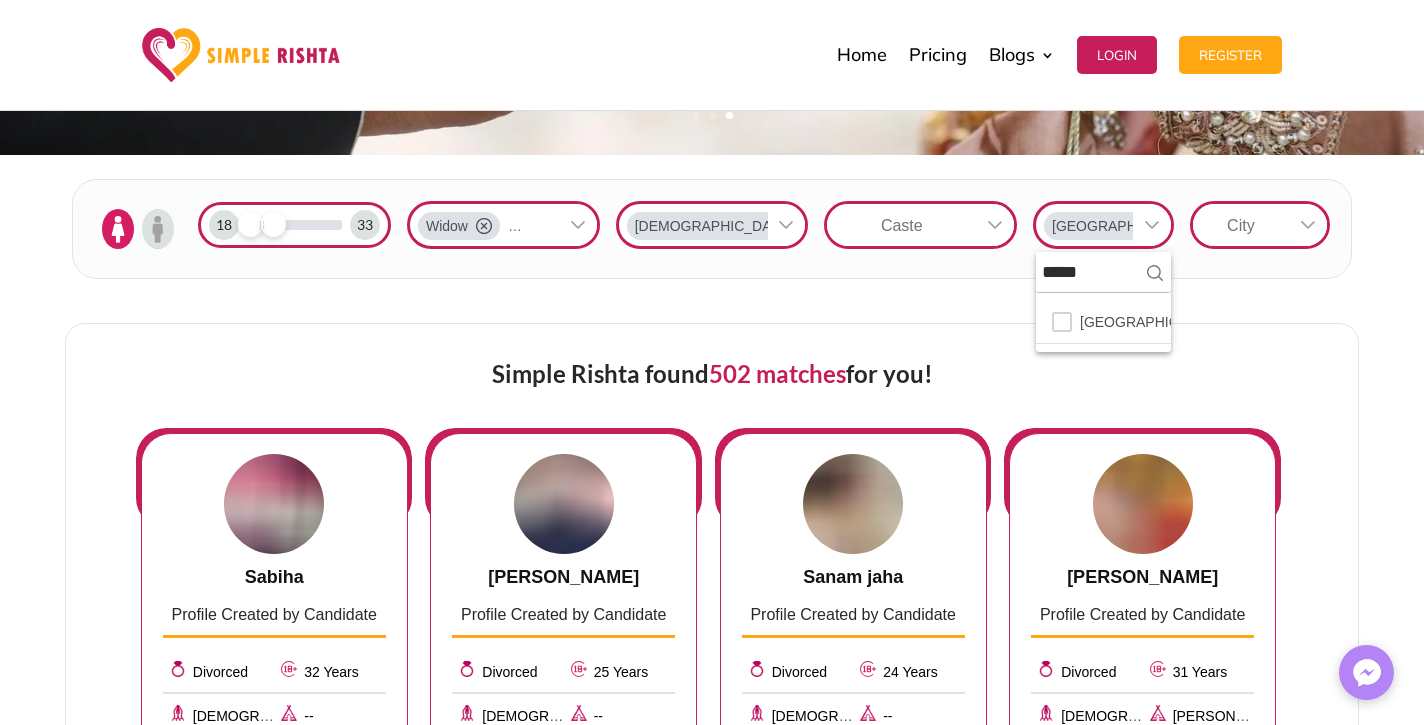 click on "City" at bounding box center (1241, 225) 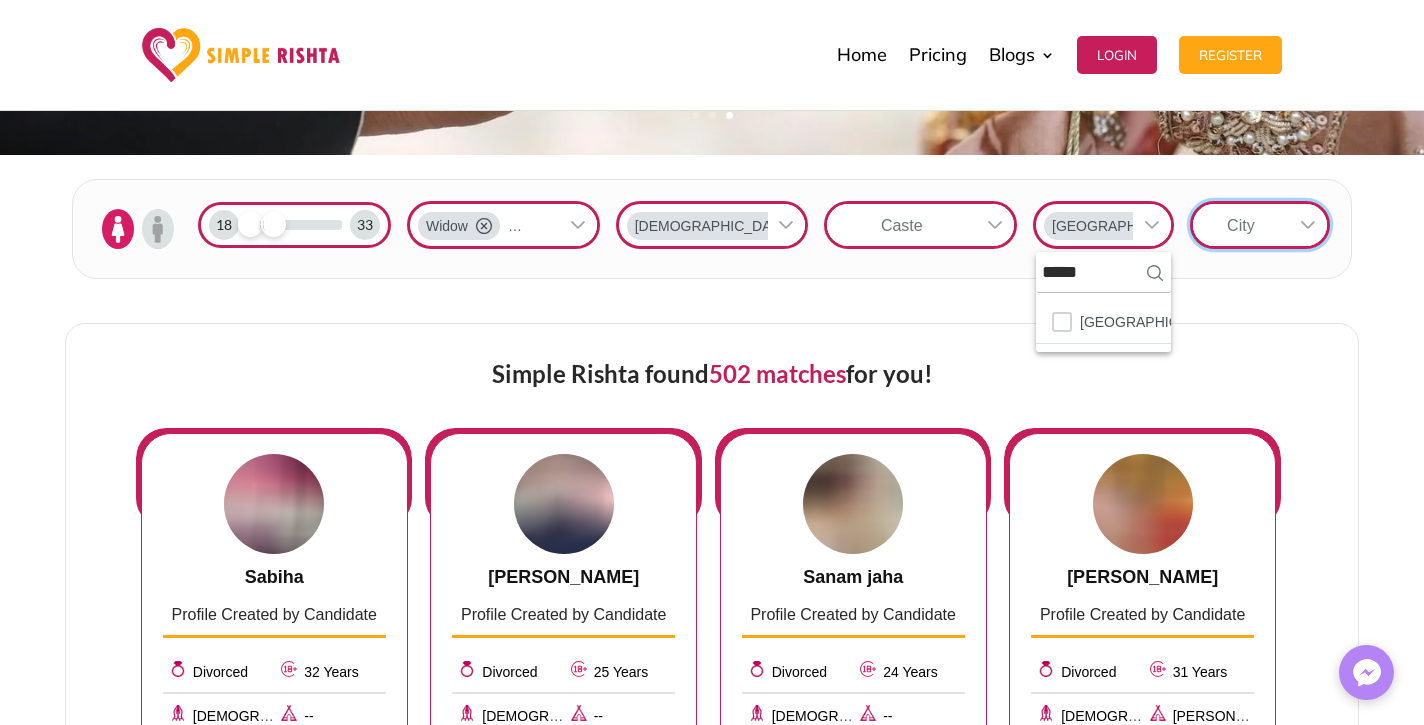 scroll, scrollTop: 21, scrollLeft: 3, axis: both 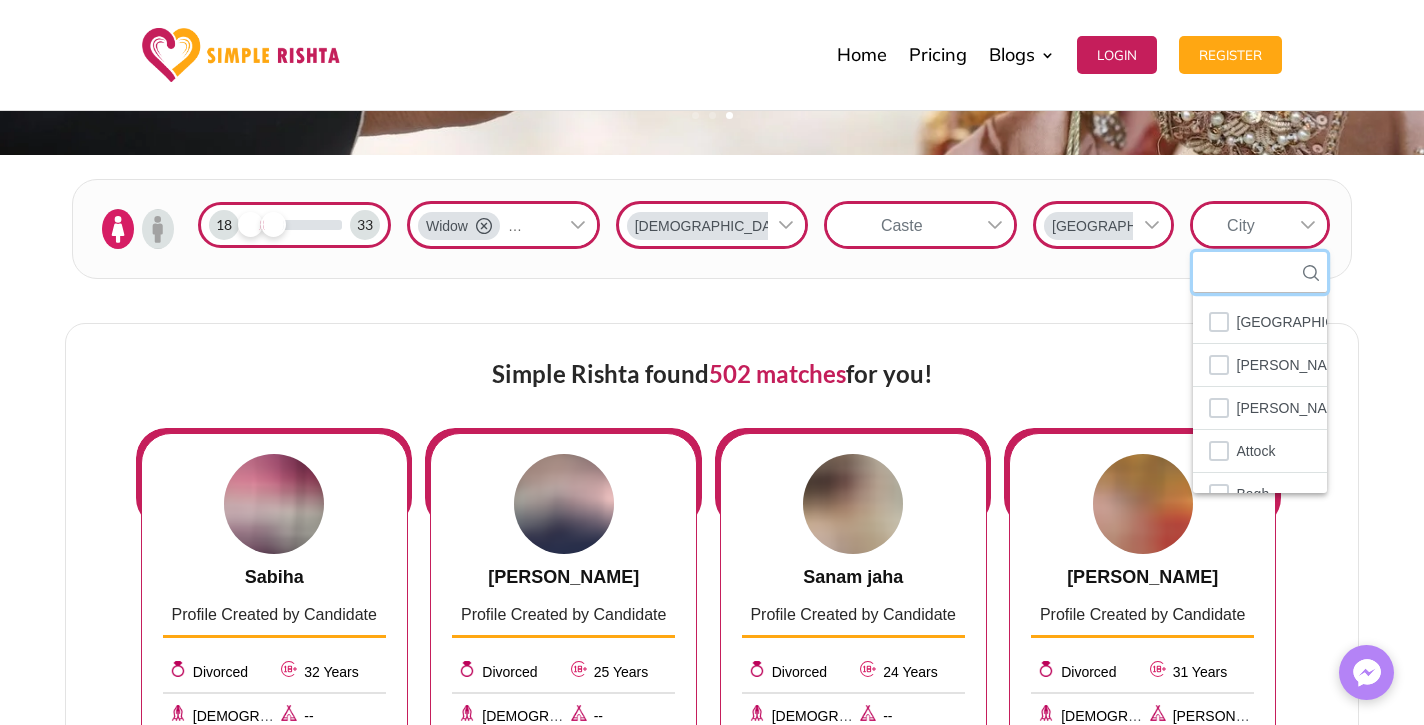 click at bounding box center (1260, 272) 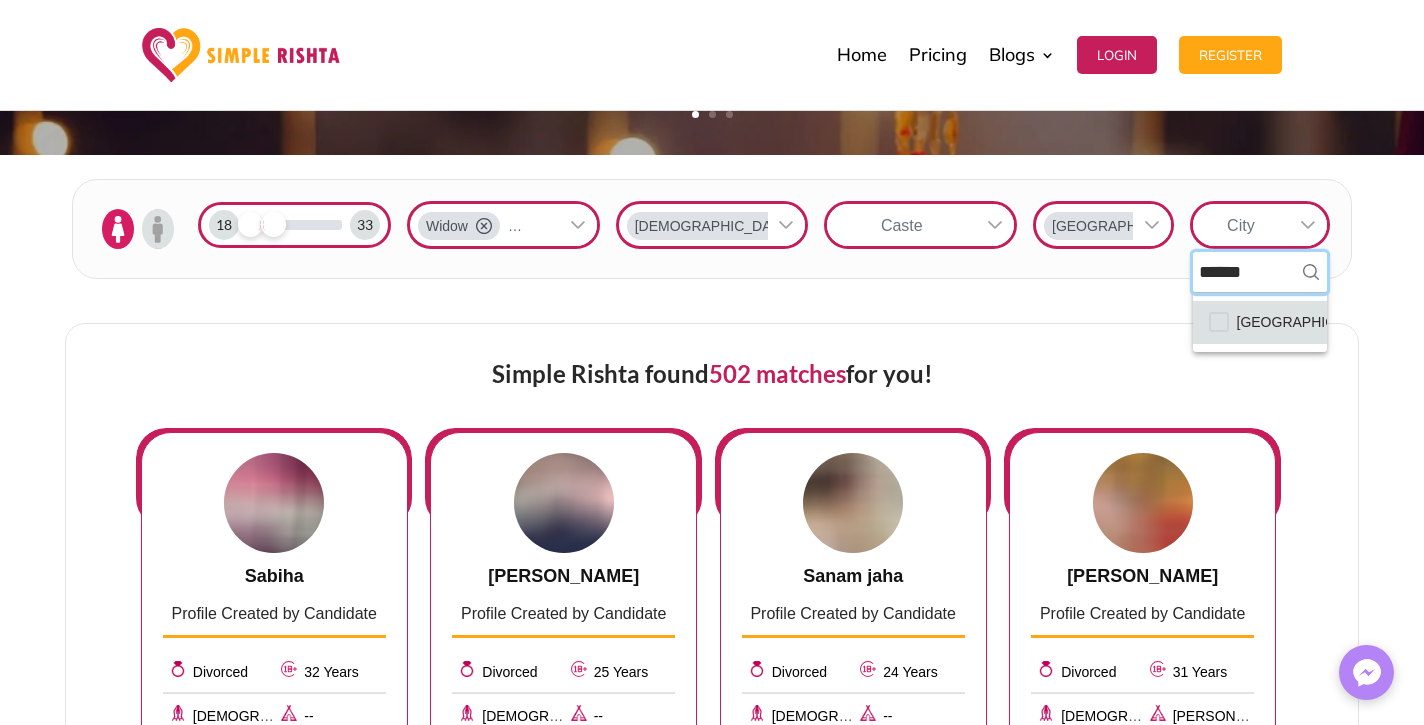 type on "******" 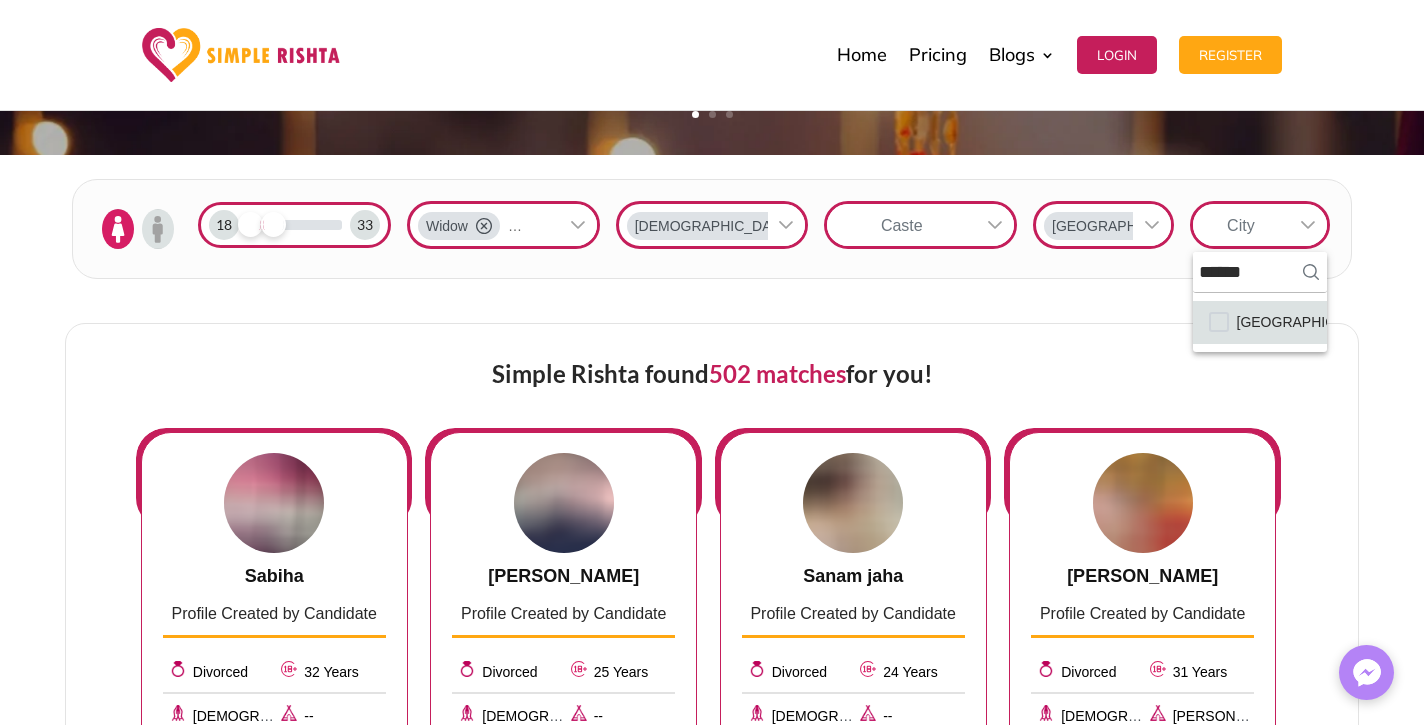click on "[GEOGRAPHIC_DATA]" 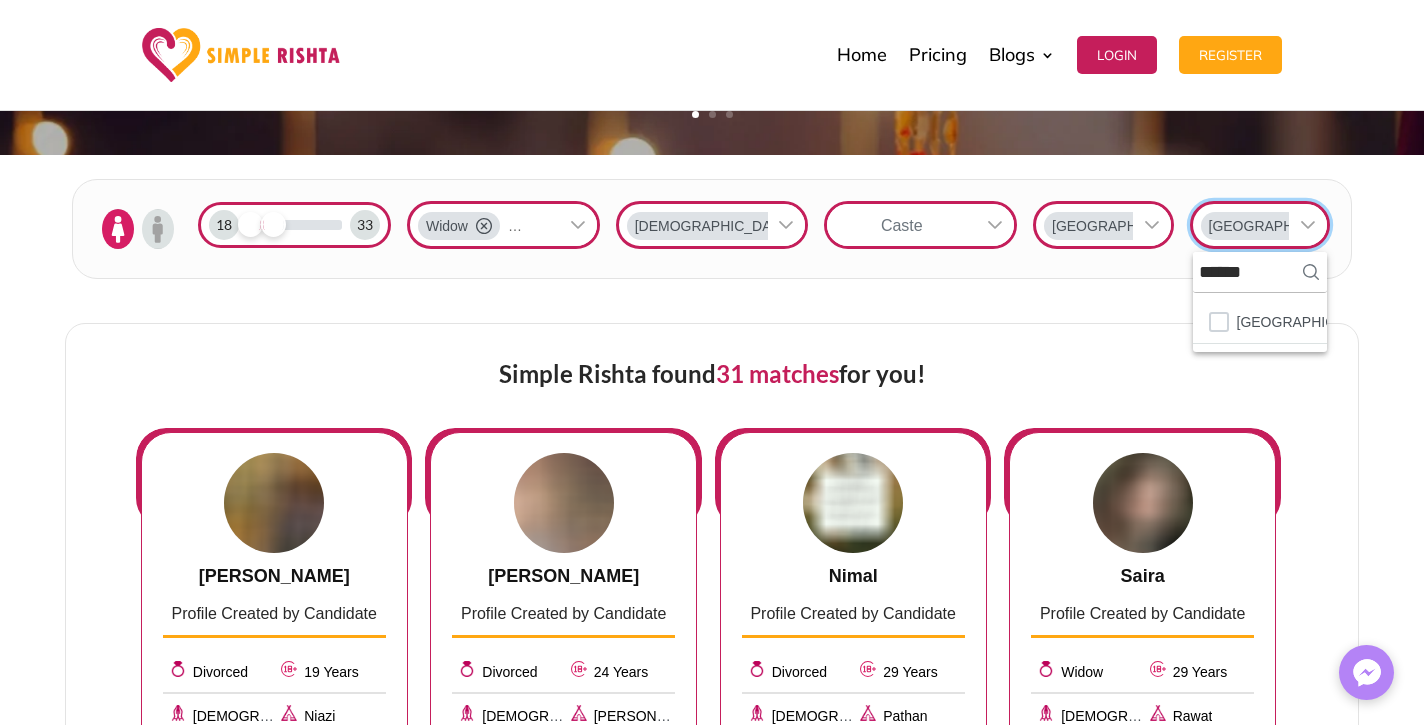 scroll, scrollTop: 21, scrollLeft: 3, axis: both 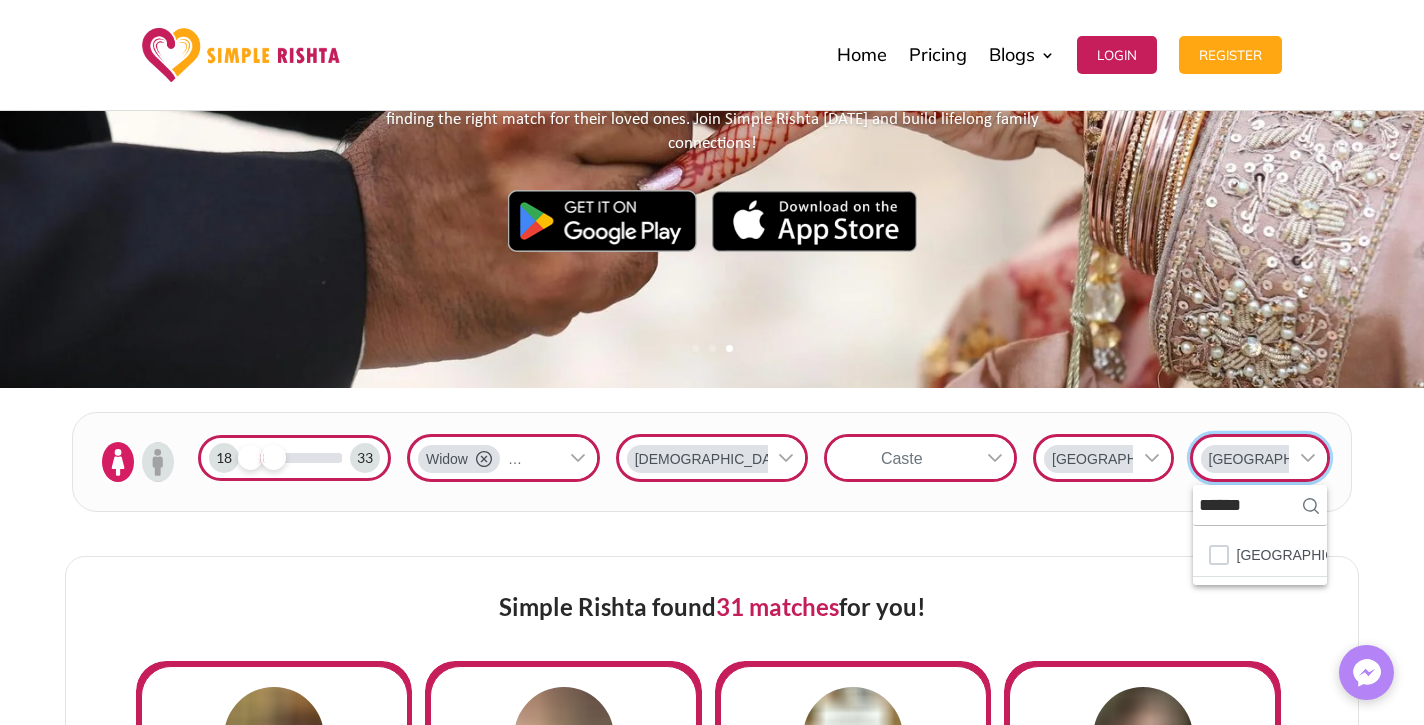 click on "18 33 Widow Divorced [DEMOGRAPHIC_DATA] Caste Pakistan Islamabad ****** 1 results are available [GEOGRAPHIC_DATA] 1 items selected" at bounding box center (712, 462) 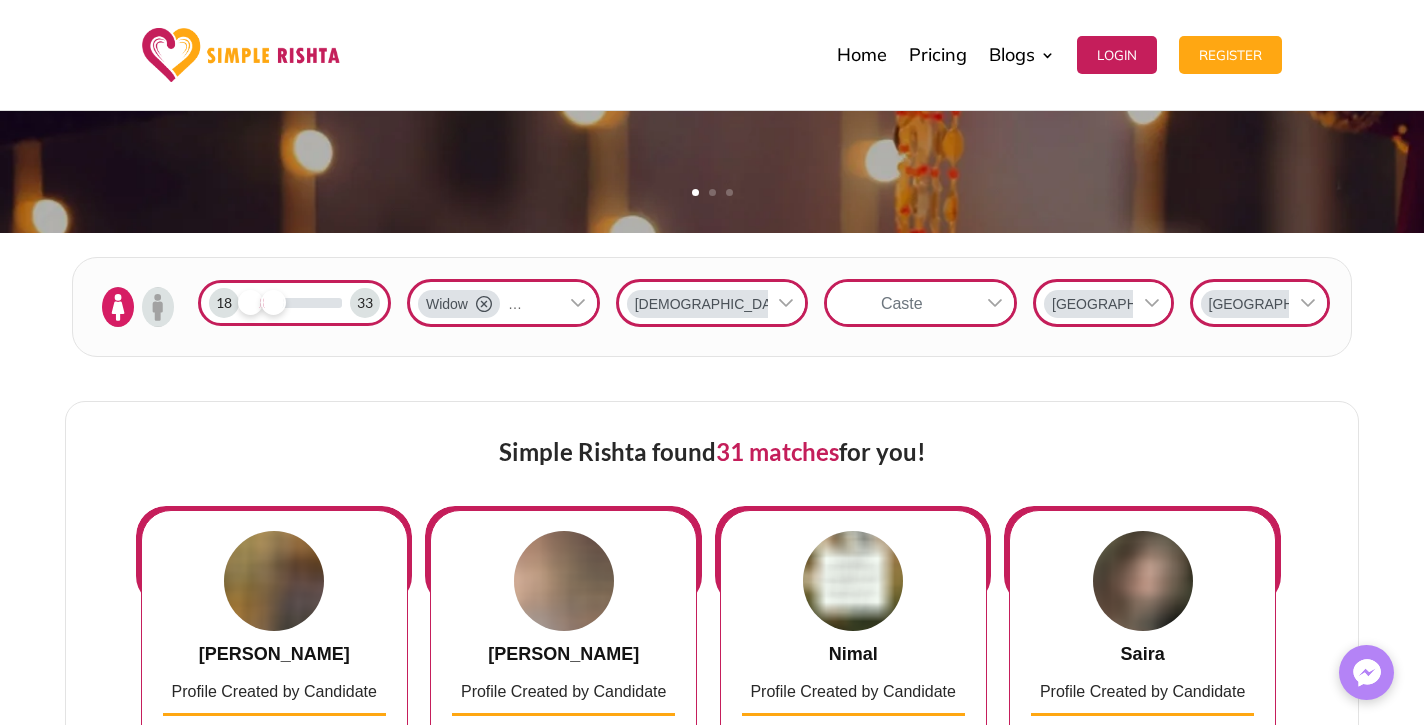 scroll, scrollTop: 560, scrollLeft: 0, axis: vertical 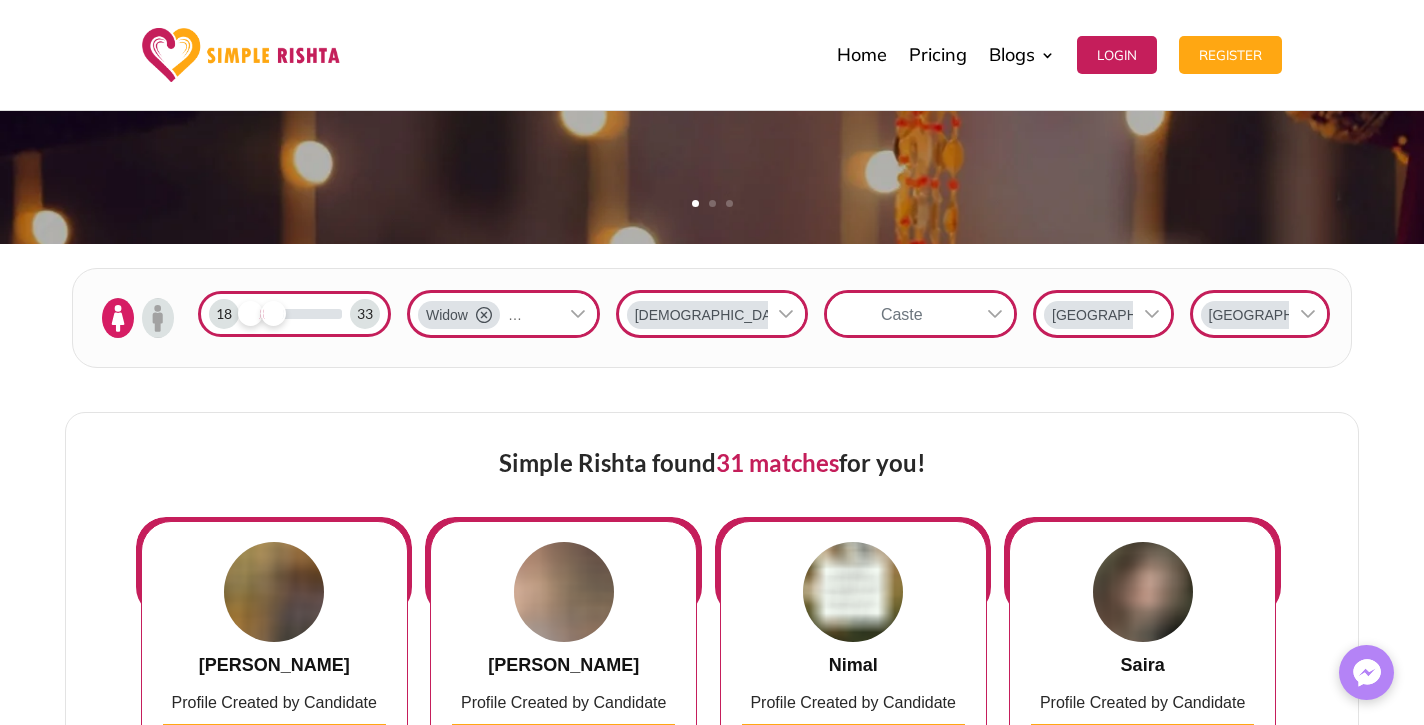 click 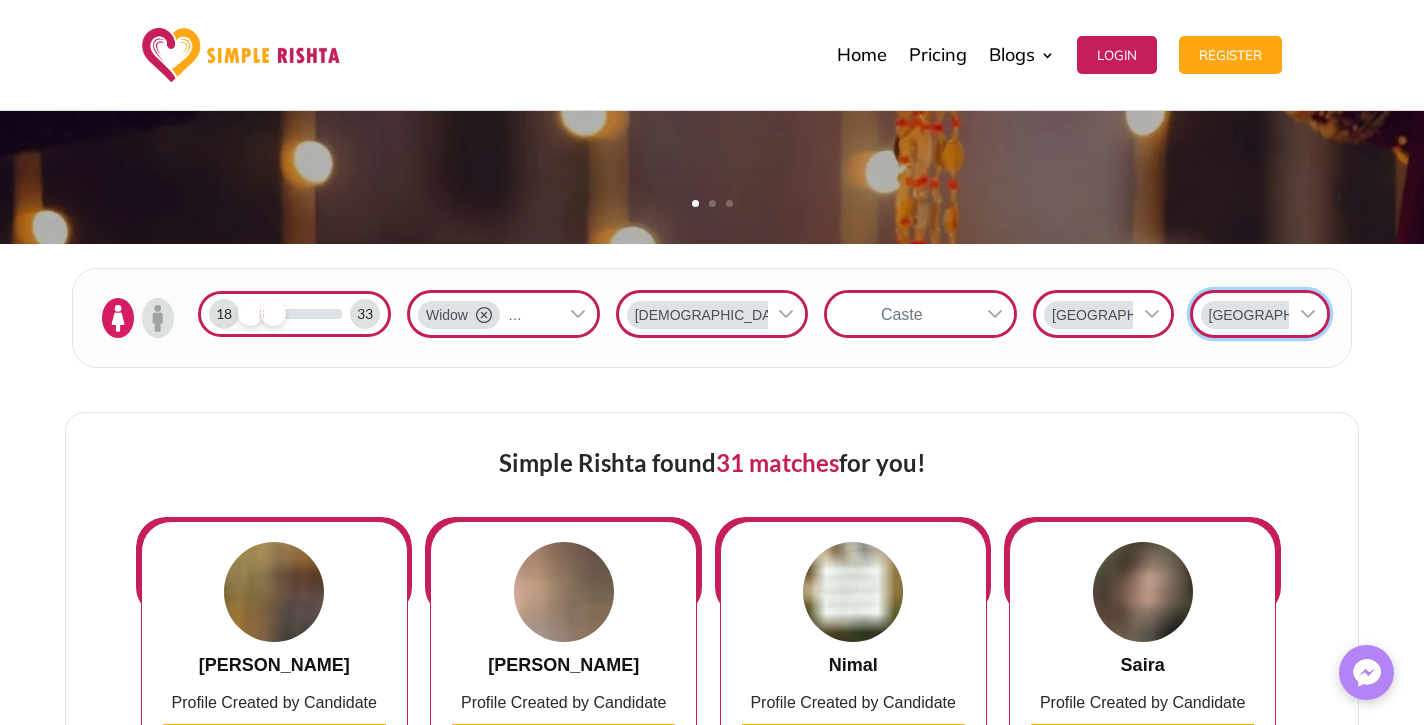 scroll, scrollTop: 21, scrollLeft: 3, axis: both 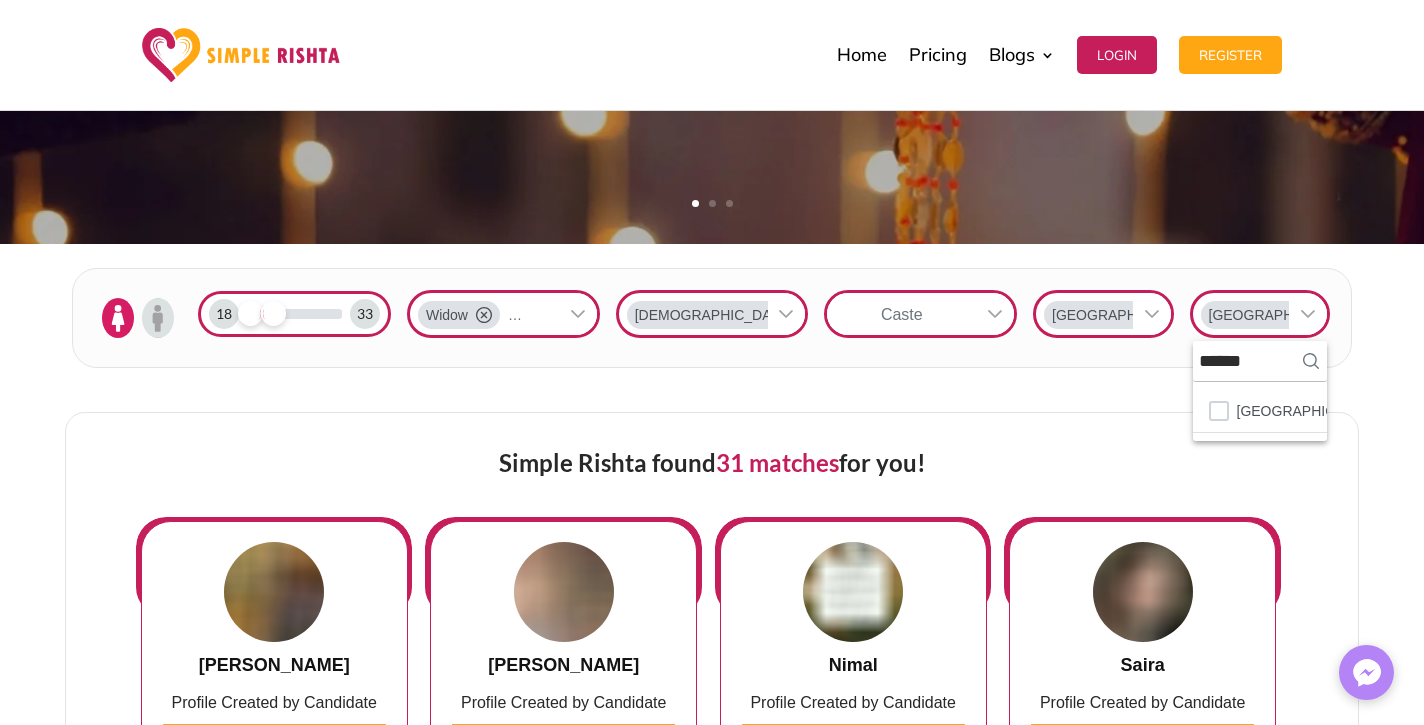 click 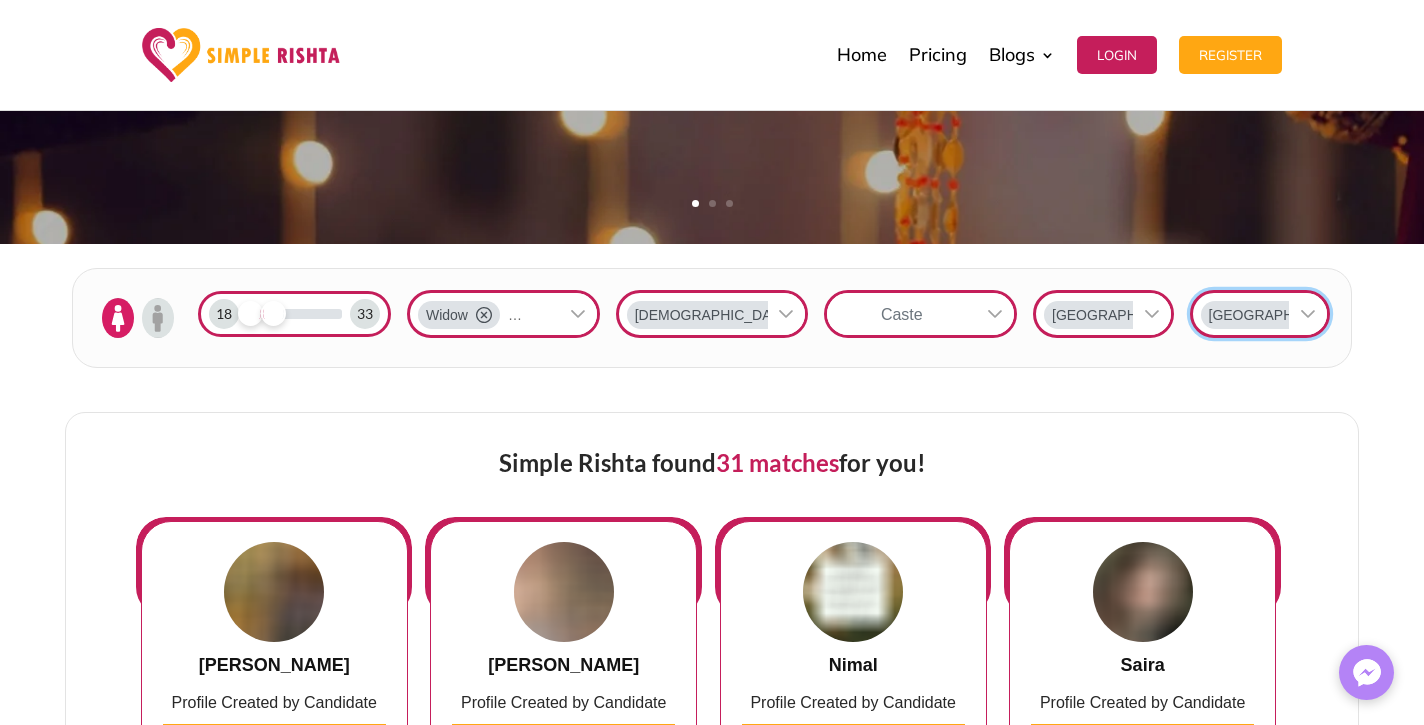 click at bounding box center [995, 314] 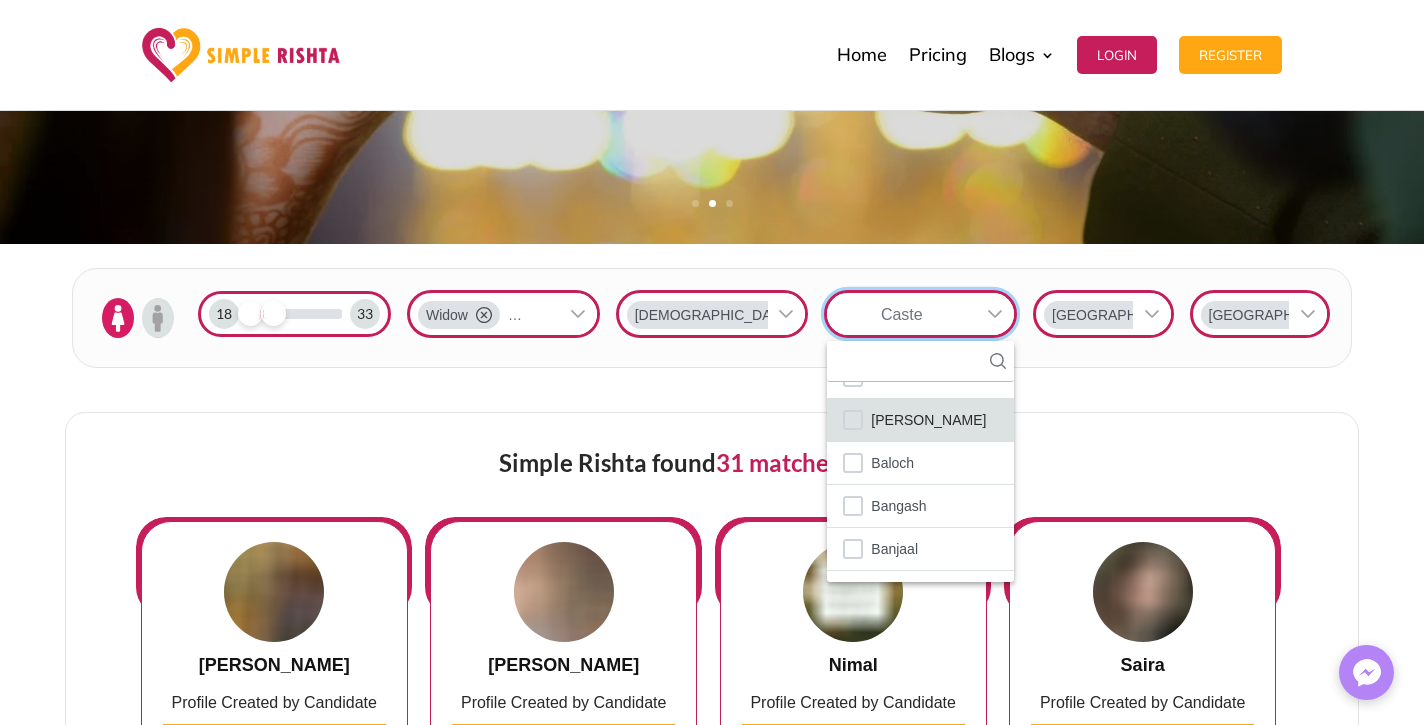 scroll, scrollTop: 465, scrollLeft: 0, axis: vertical 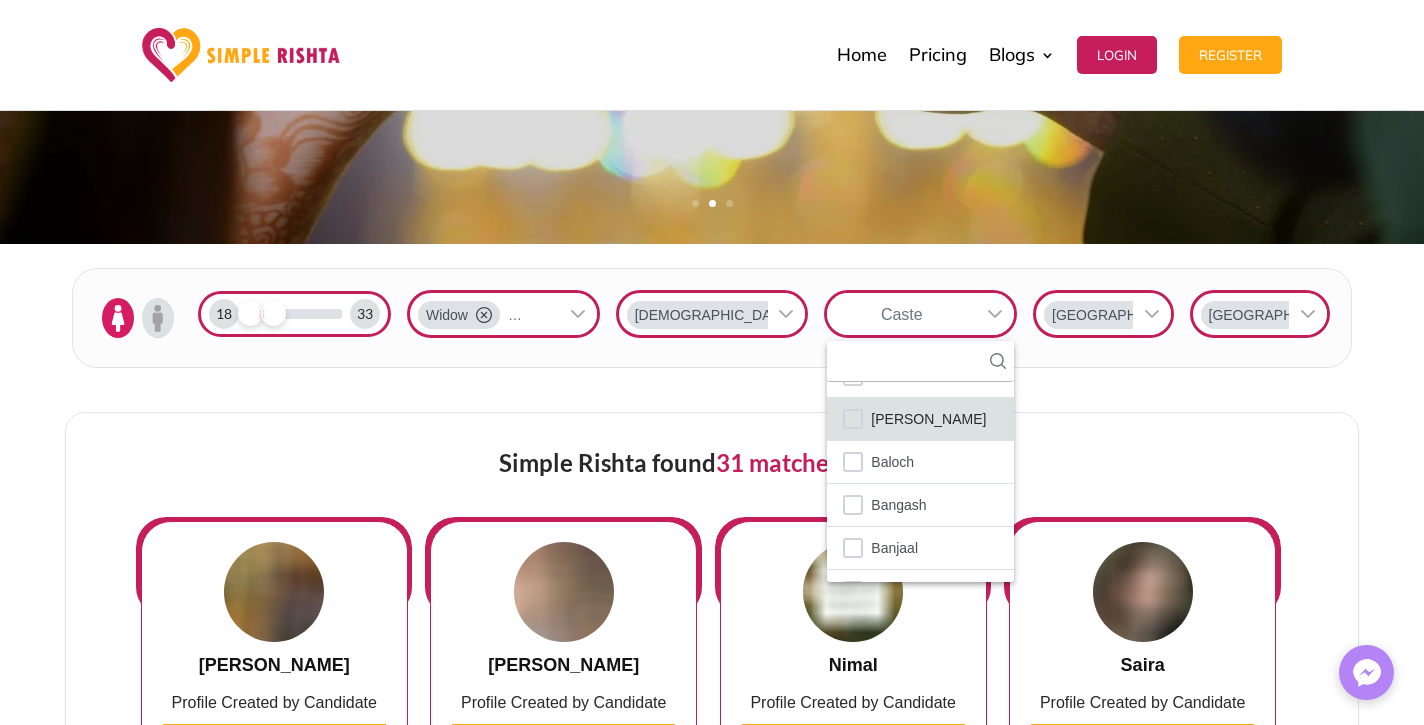 click on "[PERSON_NAME]" 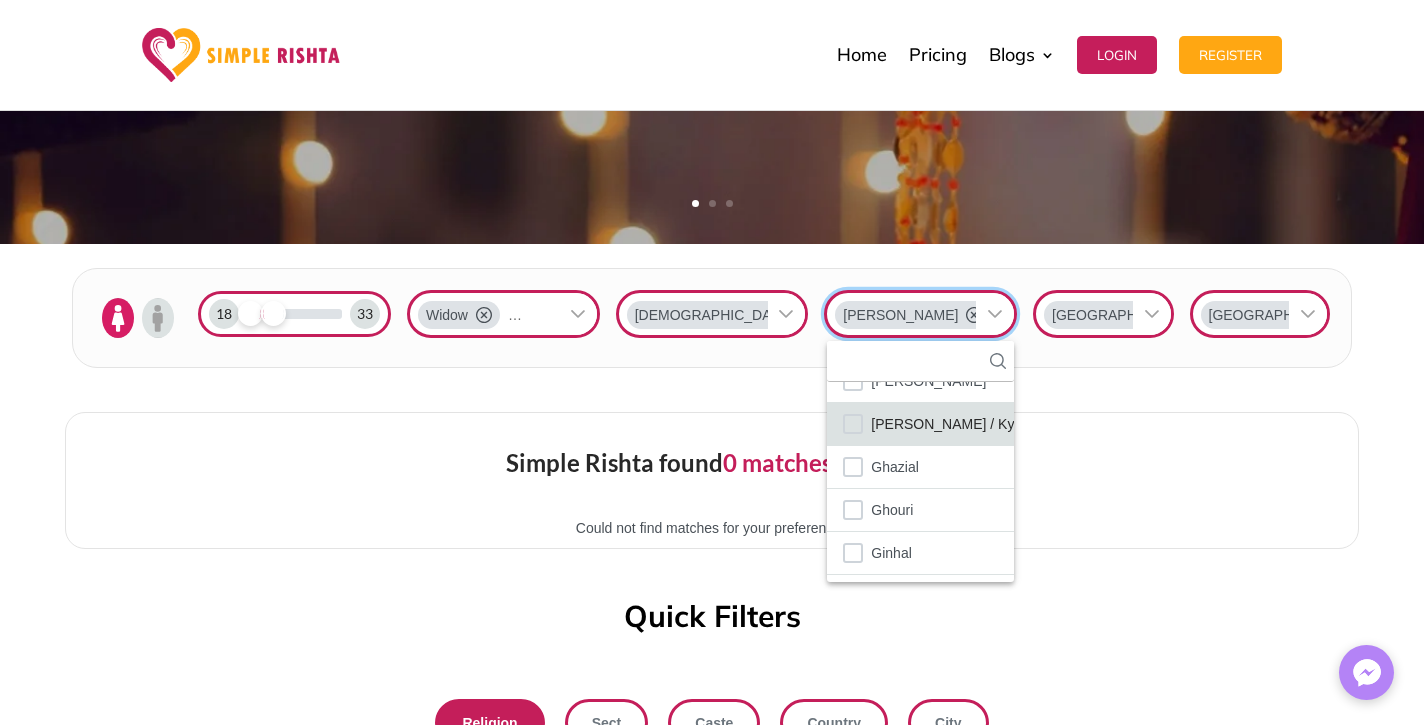scroll, scrollTop: 1235, scrollLeft: 0, axis: vertical 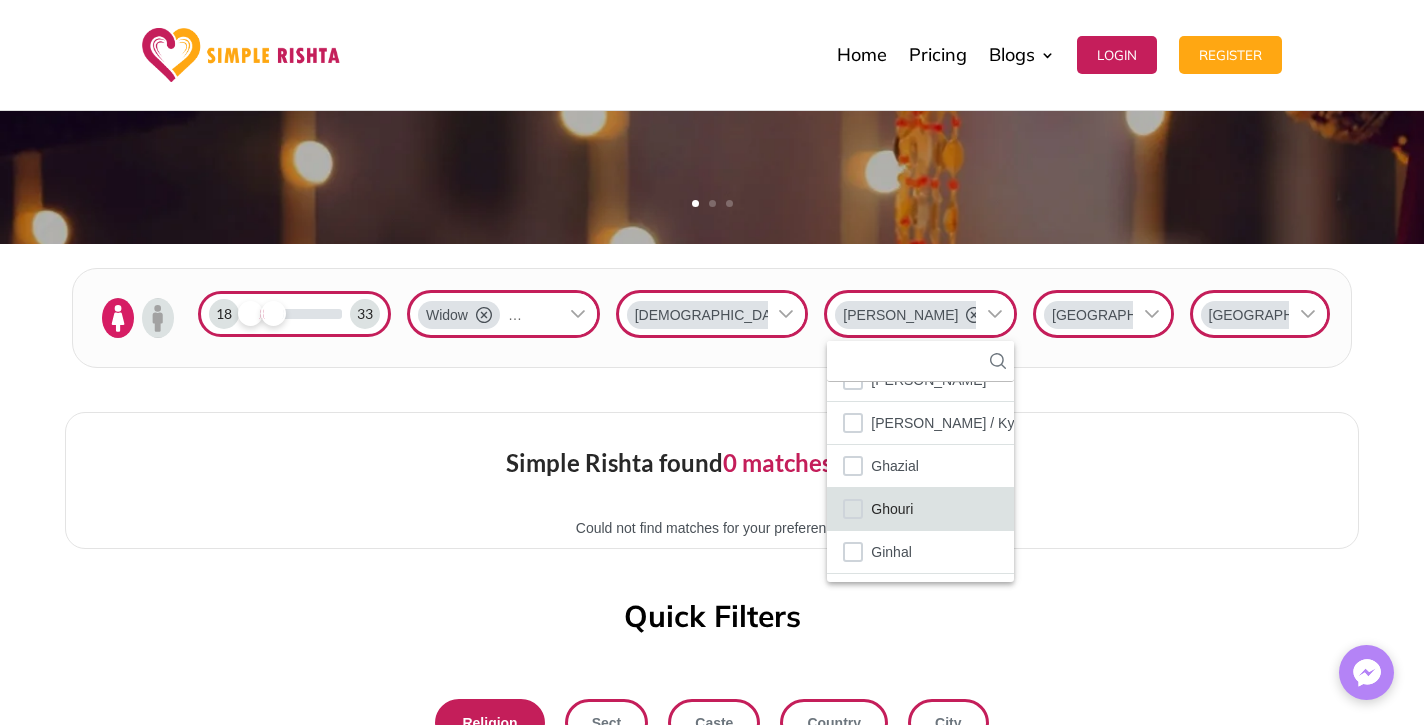 click on "Ghouri" 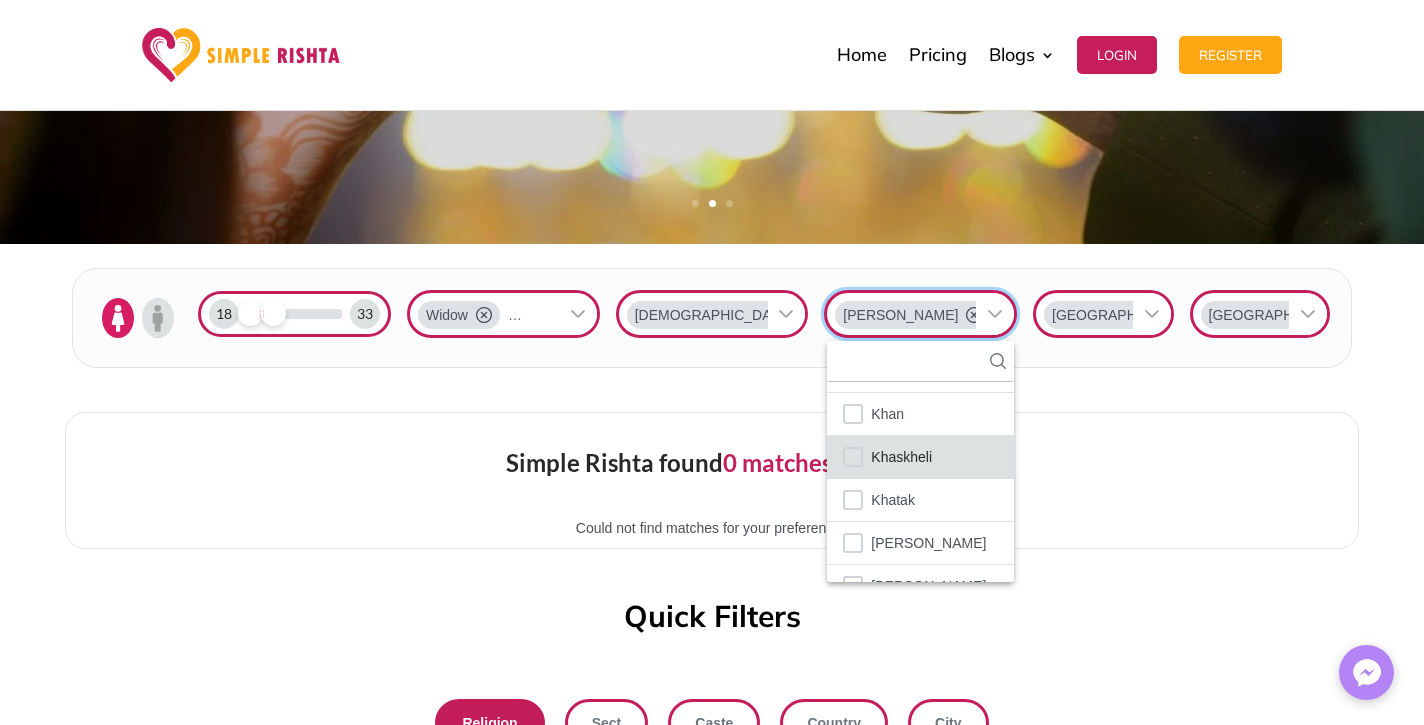 scroll, scrollTop: 2020, scrollLeft: 0, axis: vertical 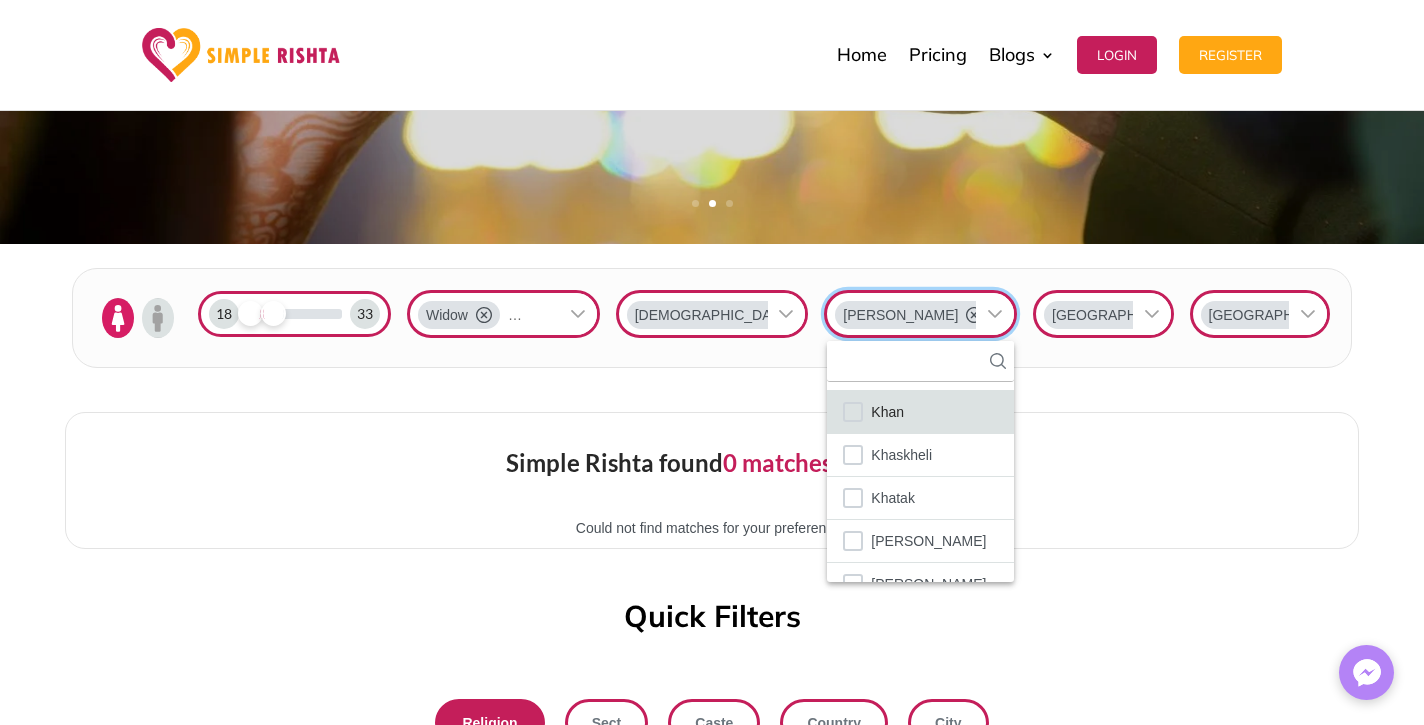 click on "Khan" 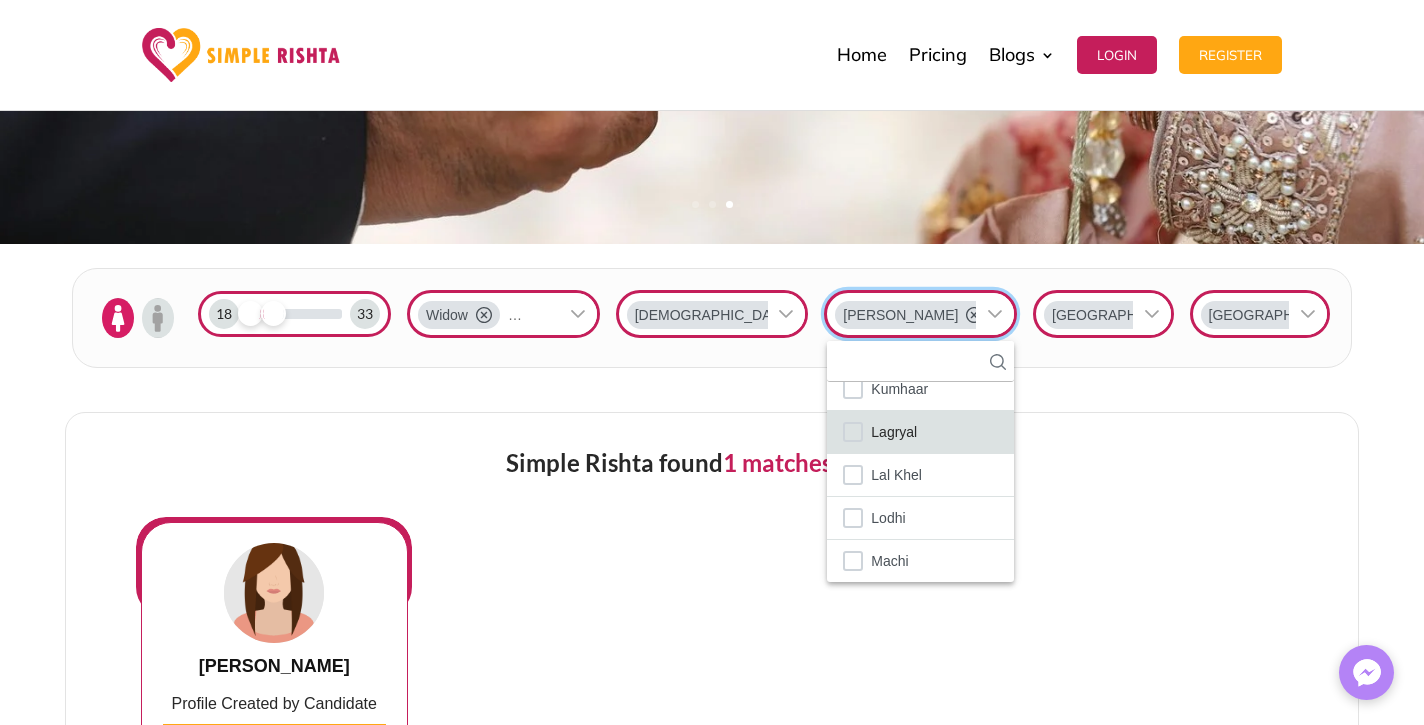 scroll, scrollTop: 2264, scrollLeft: 0, axis: vertical 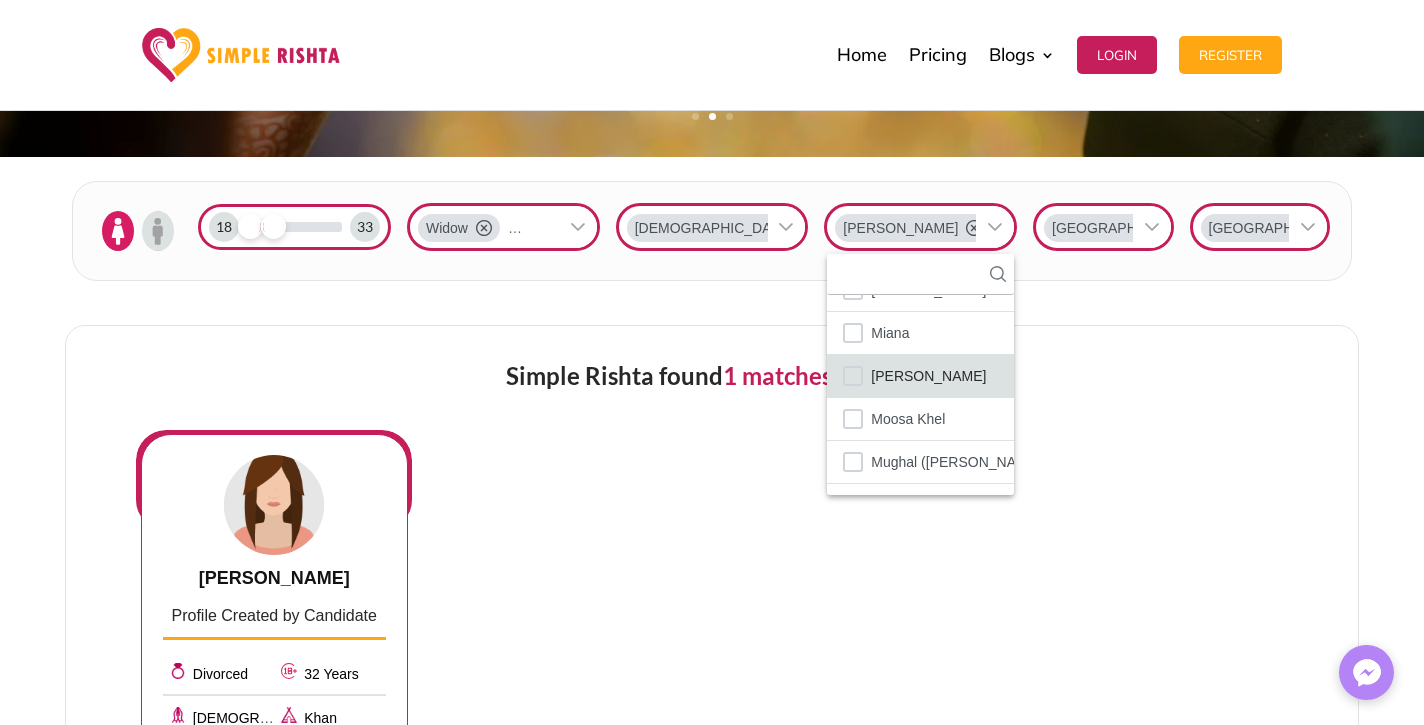 click on "[PERSON_NAME]" 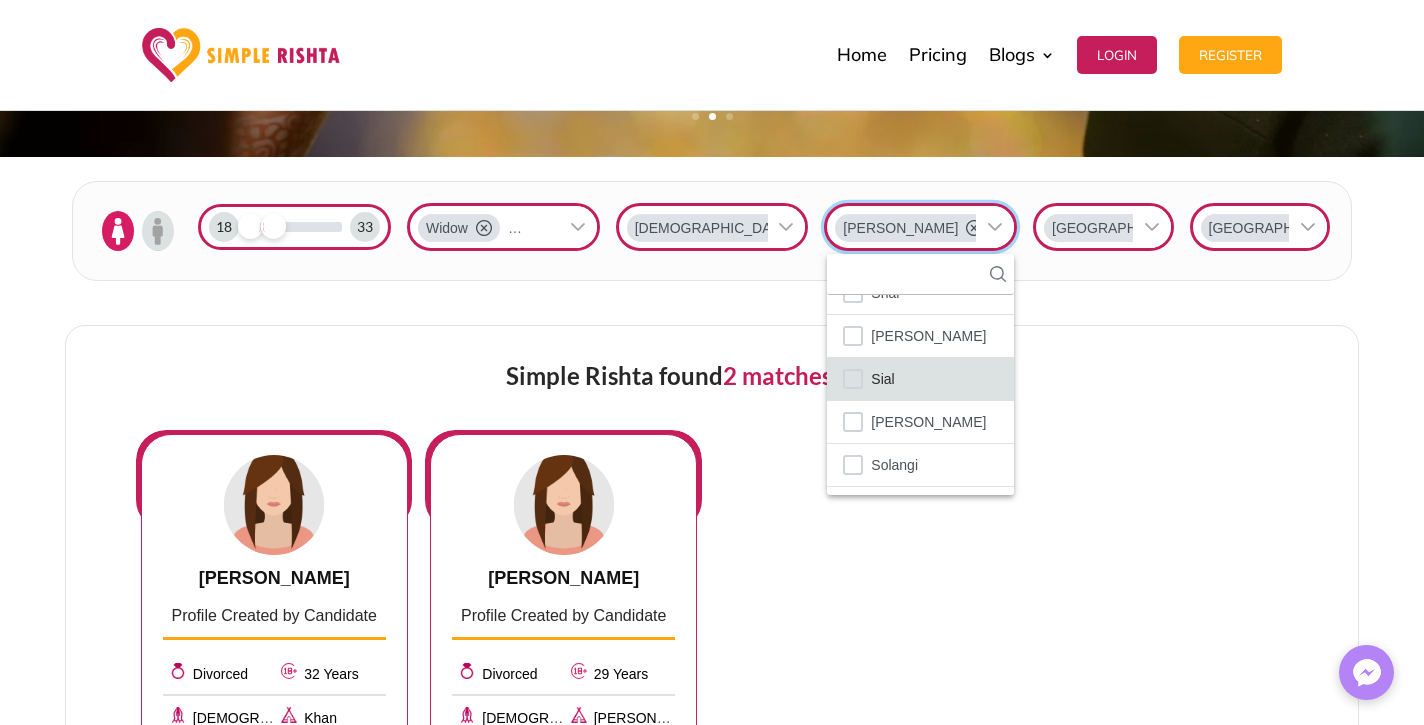 scroll, scrollTop: 4460, scrollLeft: 0, axis: vertical 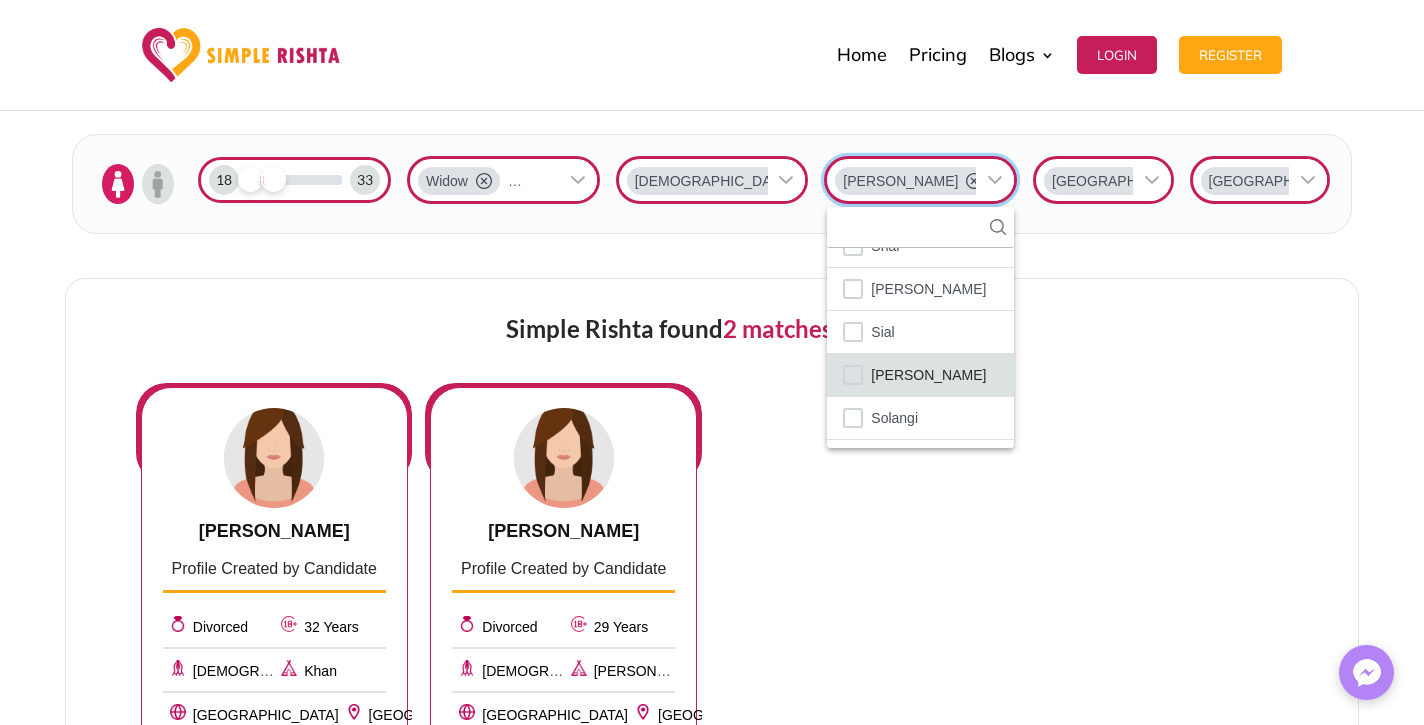 click on "[PERSON_NAME]" 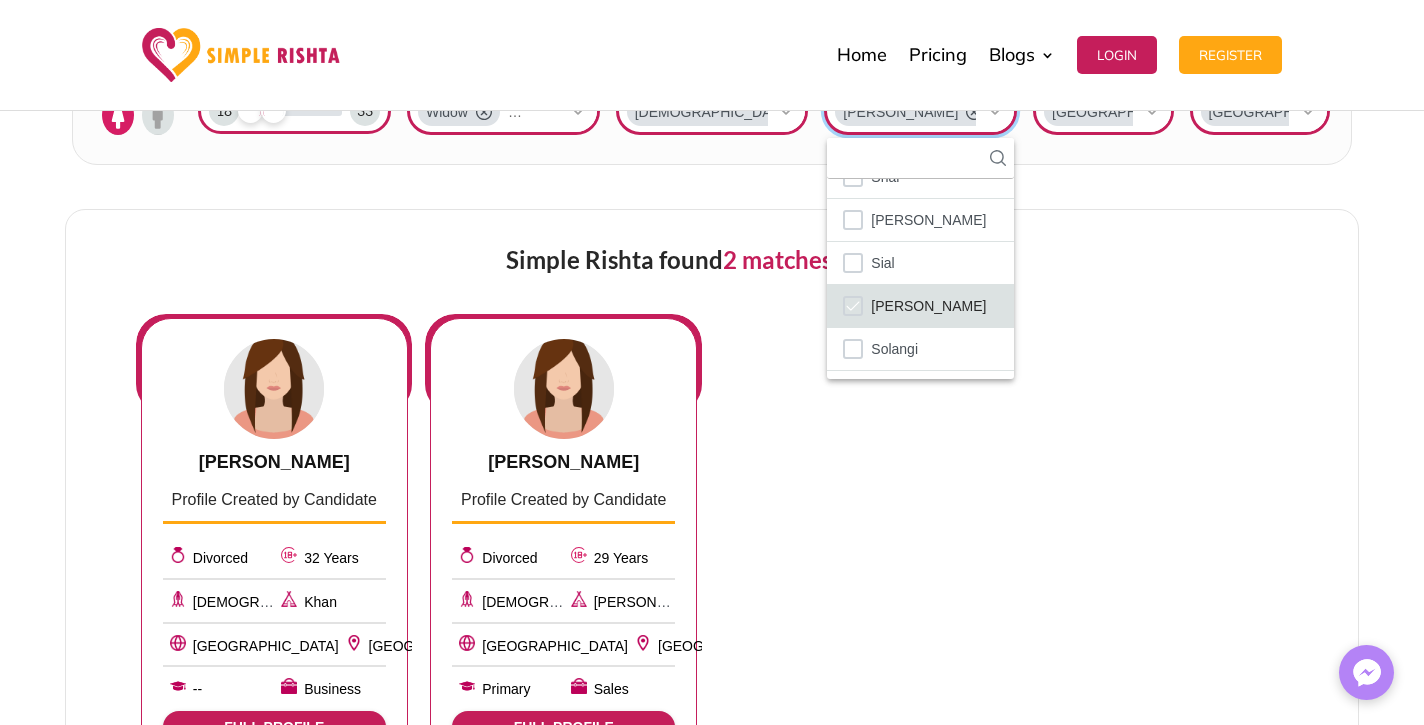 scroll, scrollTop: 765, scrollLeft: 0, axis: vertical 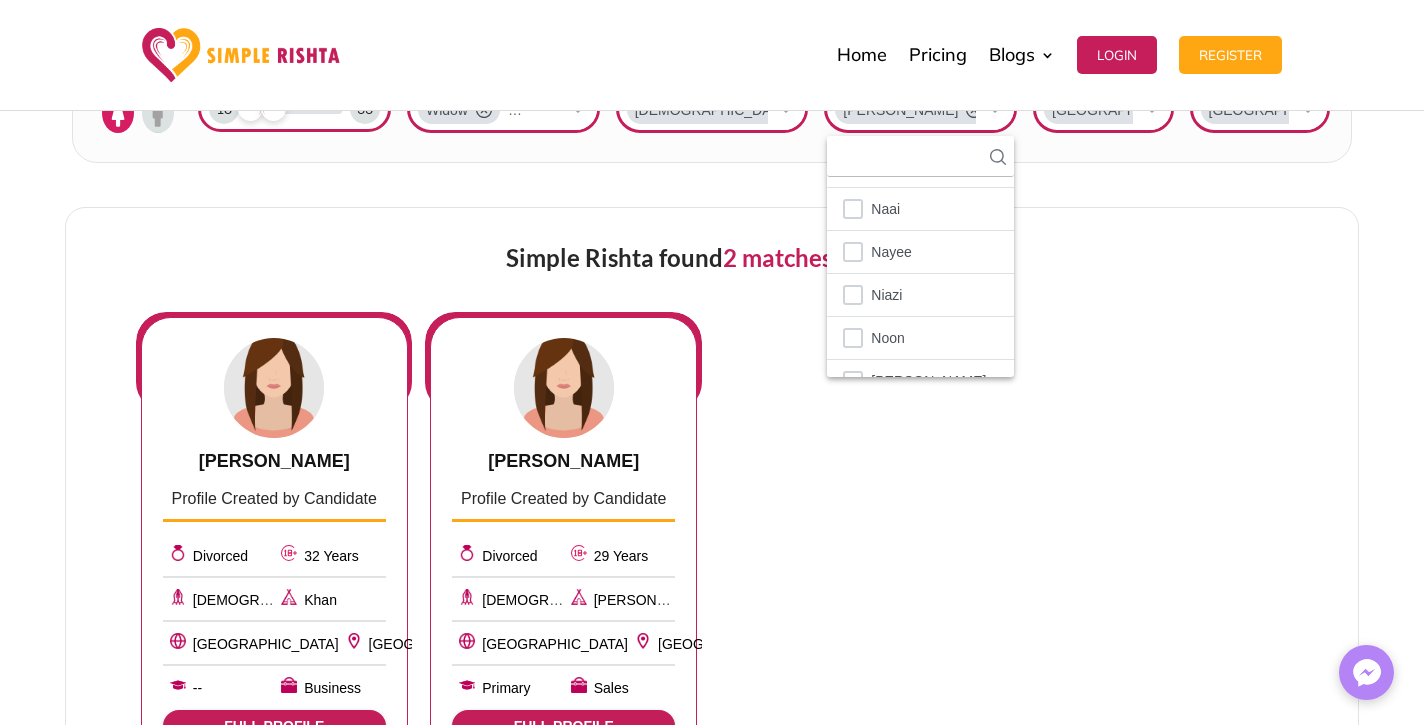click on "Simple Rishta found  2 matches  for you! [PERSON_NAME] Profile Created by Candidate  Divorced 32 Years [DEMOGRAPHIC_DATA] Khan [GEOGRAPHIC_DATA] [GEOGRAPHIC_DATA] -- Business FULL PROFILE [PERSON_NAME] Profile Created by Candidate  Divorced 29 Years [DEMOGRAPHIC_DATA] Mirza [GEOGRAPHIC_DATA] [GEOGRAPHIC_DATA] Primary Sales FULL PROFILE" at bounding box center (712, 492) 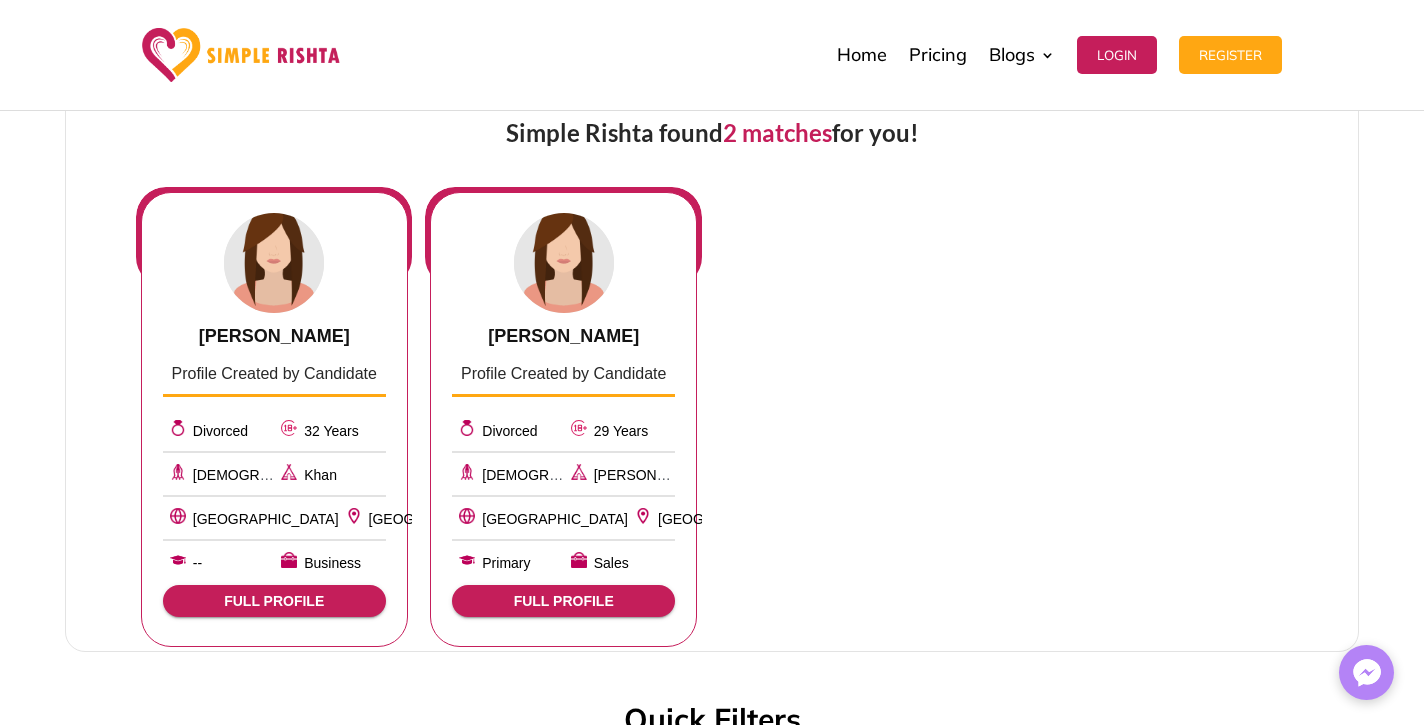scroll, scrollTop: 892, scrollLeft: 0, axis: vertical 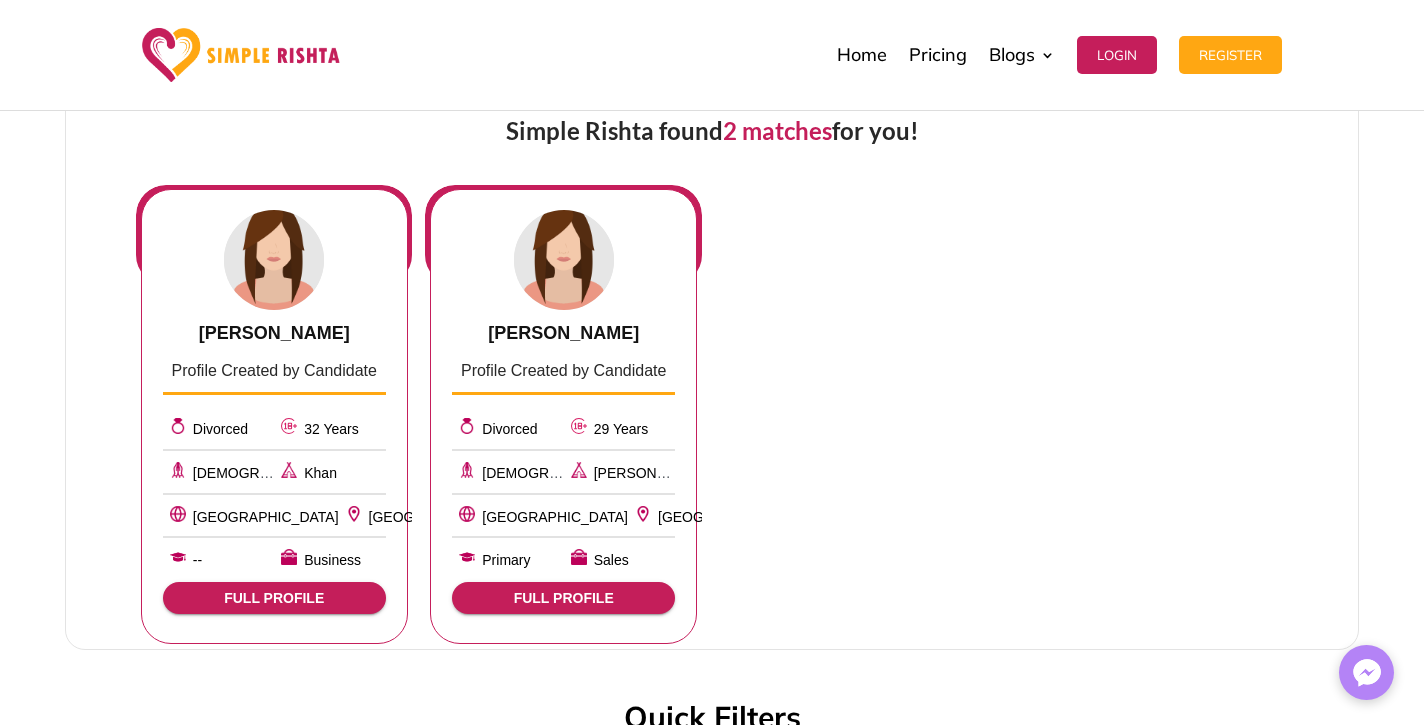 click on "FULL PROFILE" 